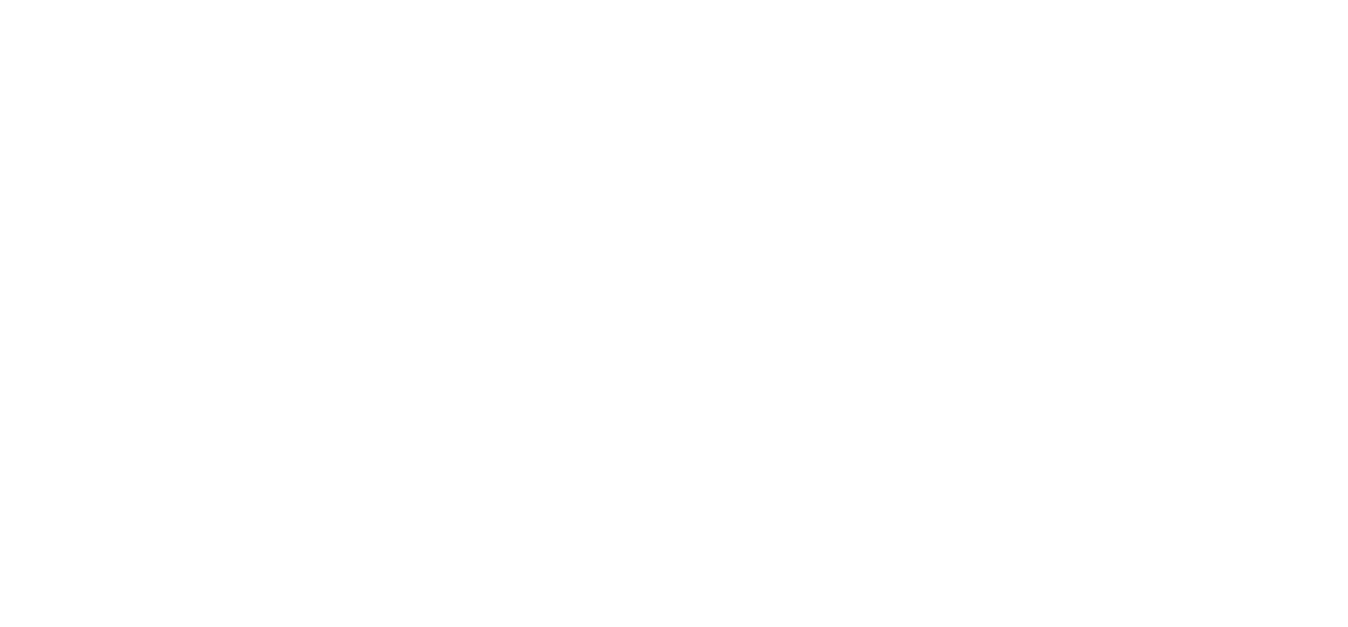 scroll, scrollTop: 0, scrollLeft: 0, axis: both 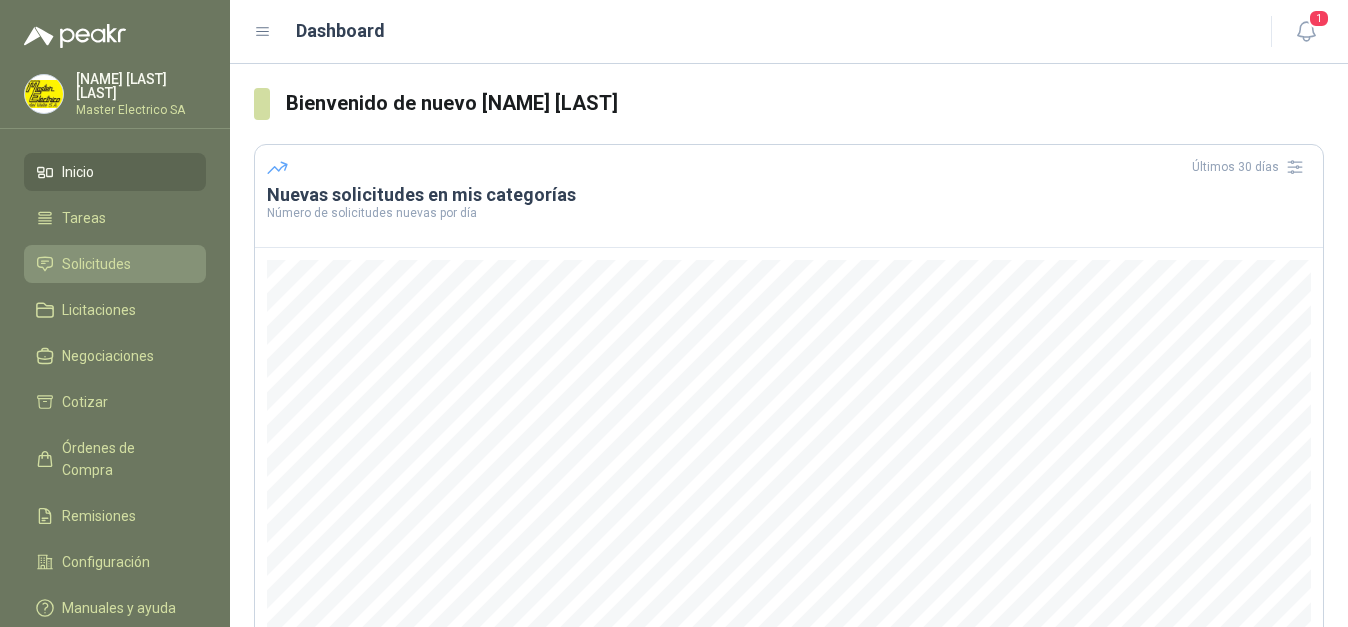 click on "Solicitudes" at bounding box center (96, 264) 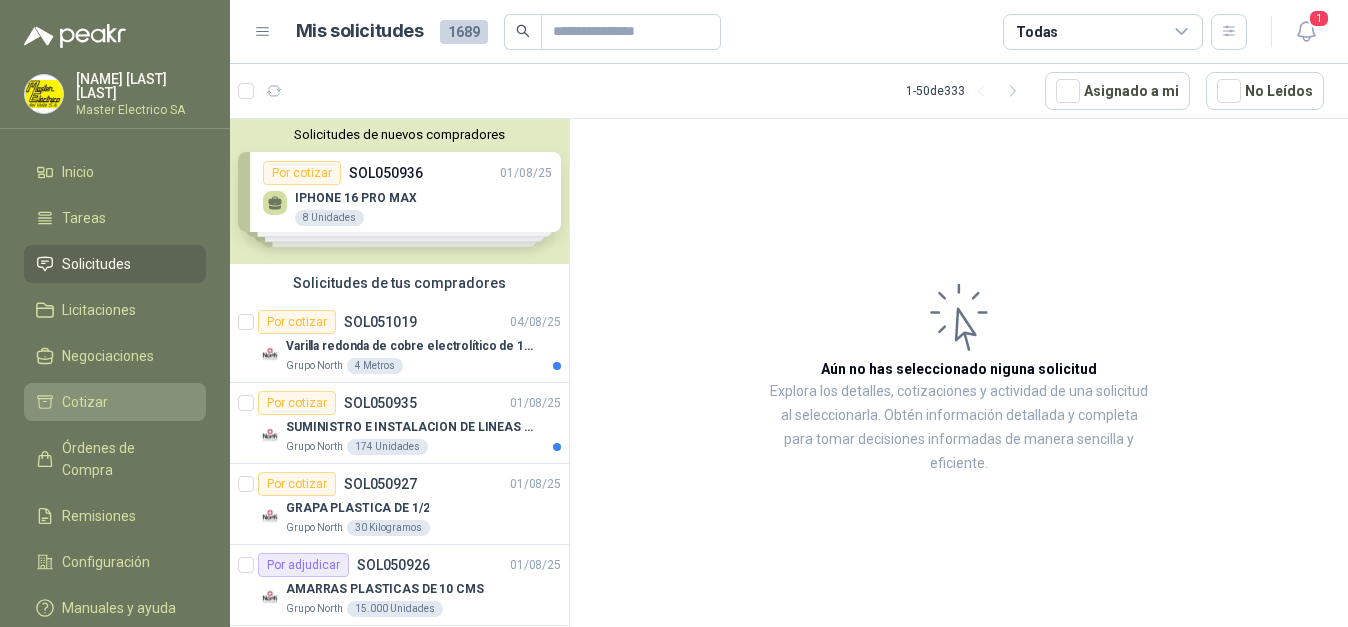 click on "Cotizar" at bounding box center (85, 402) 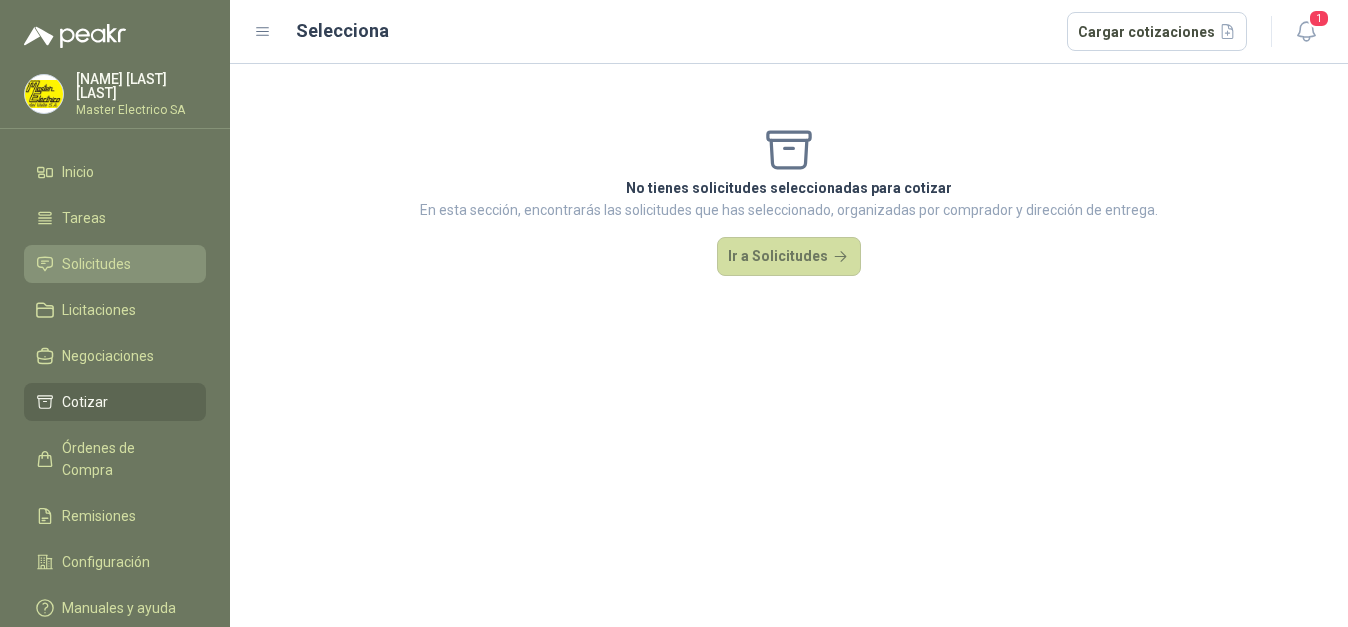 click on "Solicitudes" at bounding box center (96, 264) 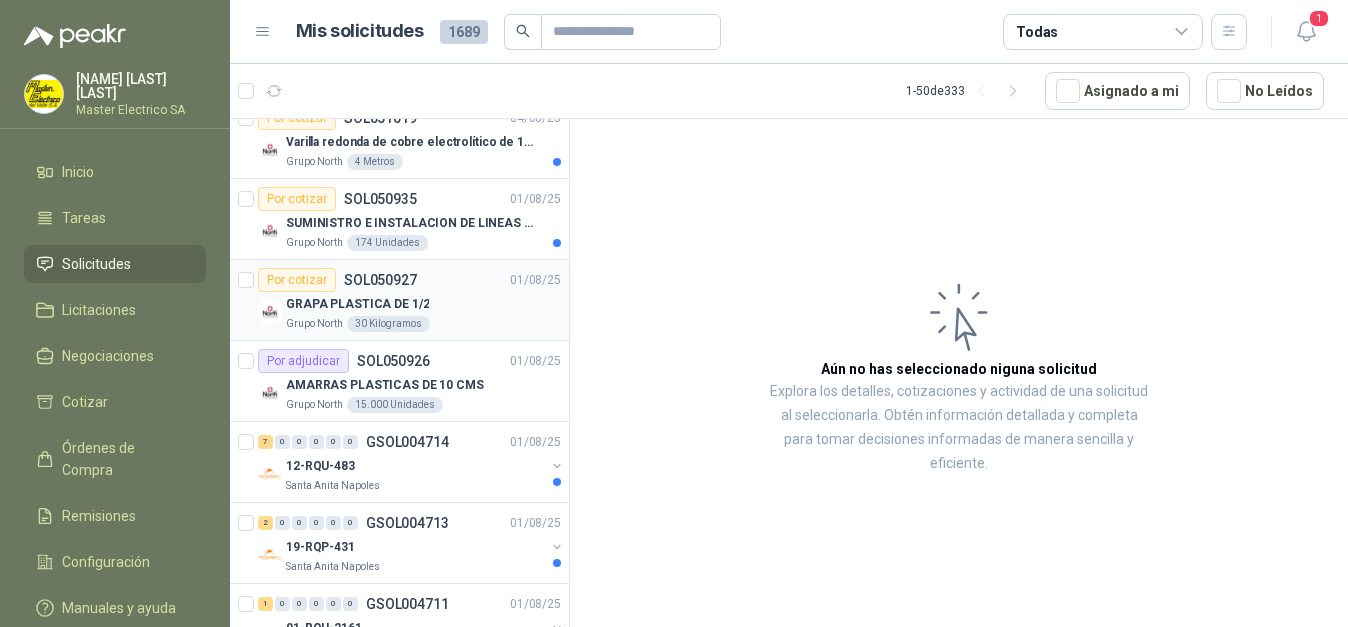 scroll, scrollTop: 0, scrollLeft: 0, axis: both 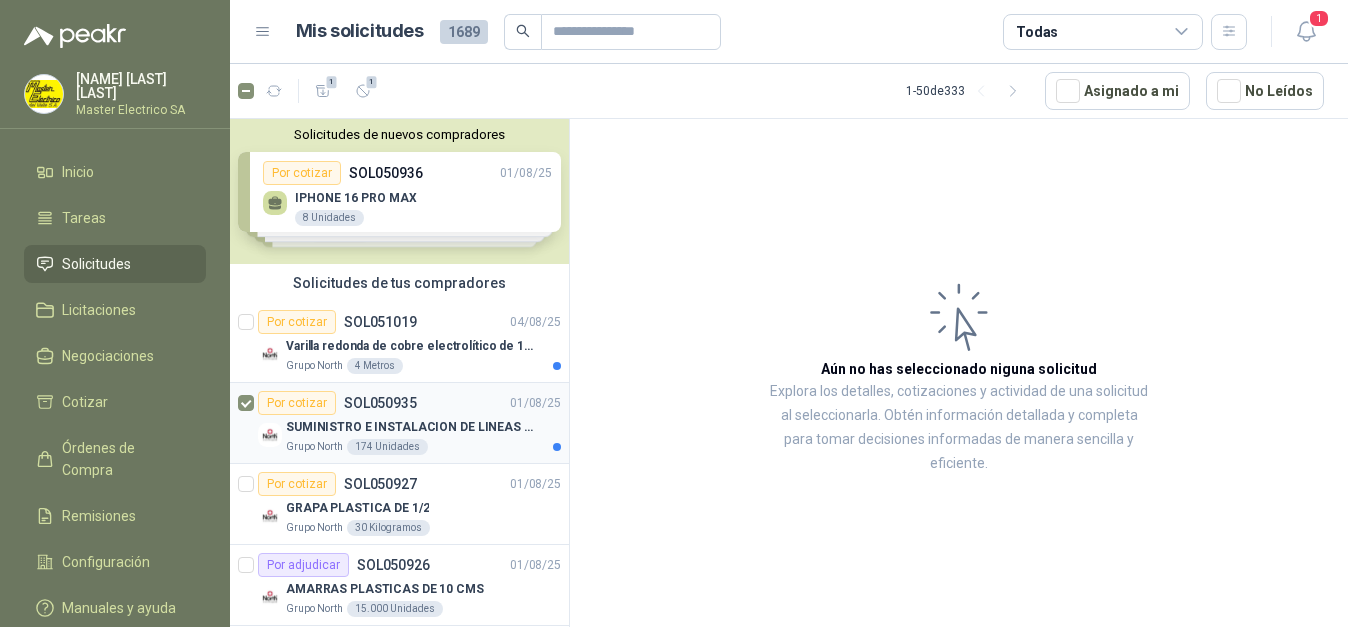 click on "Por cotizar" at bounding box center [297, 403] 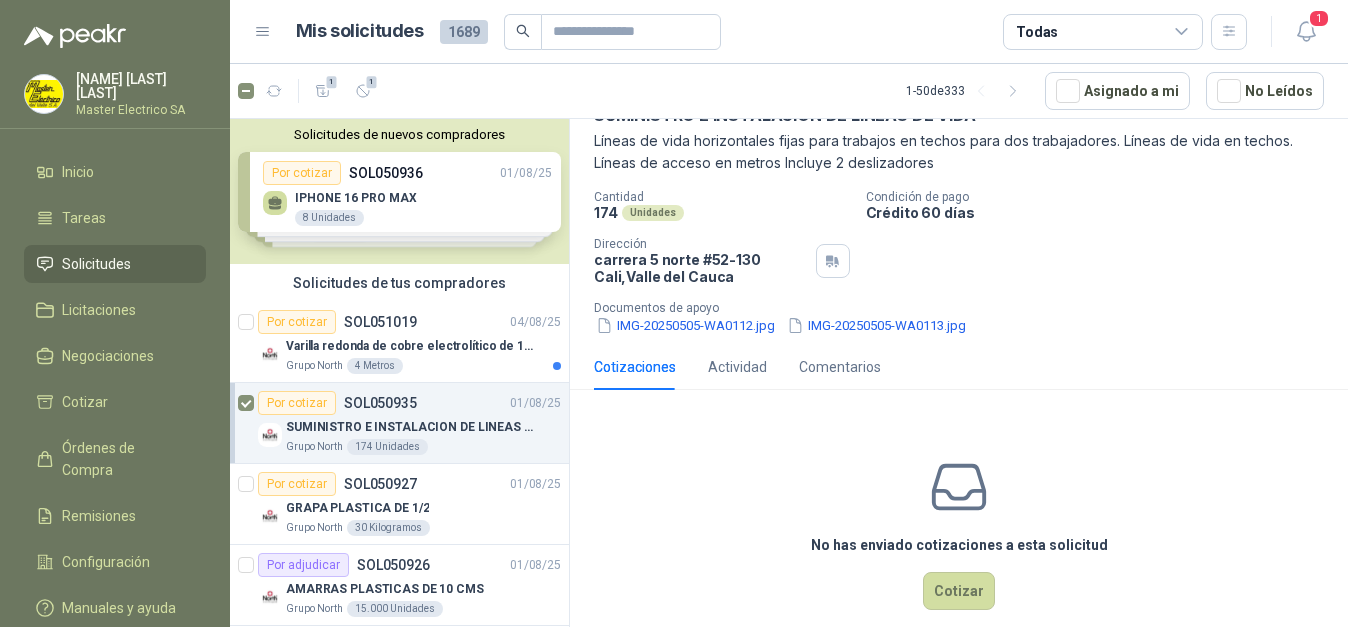scroll, scrollTop: 141, scrollLeft: 0, axis: vertical 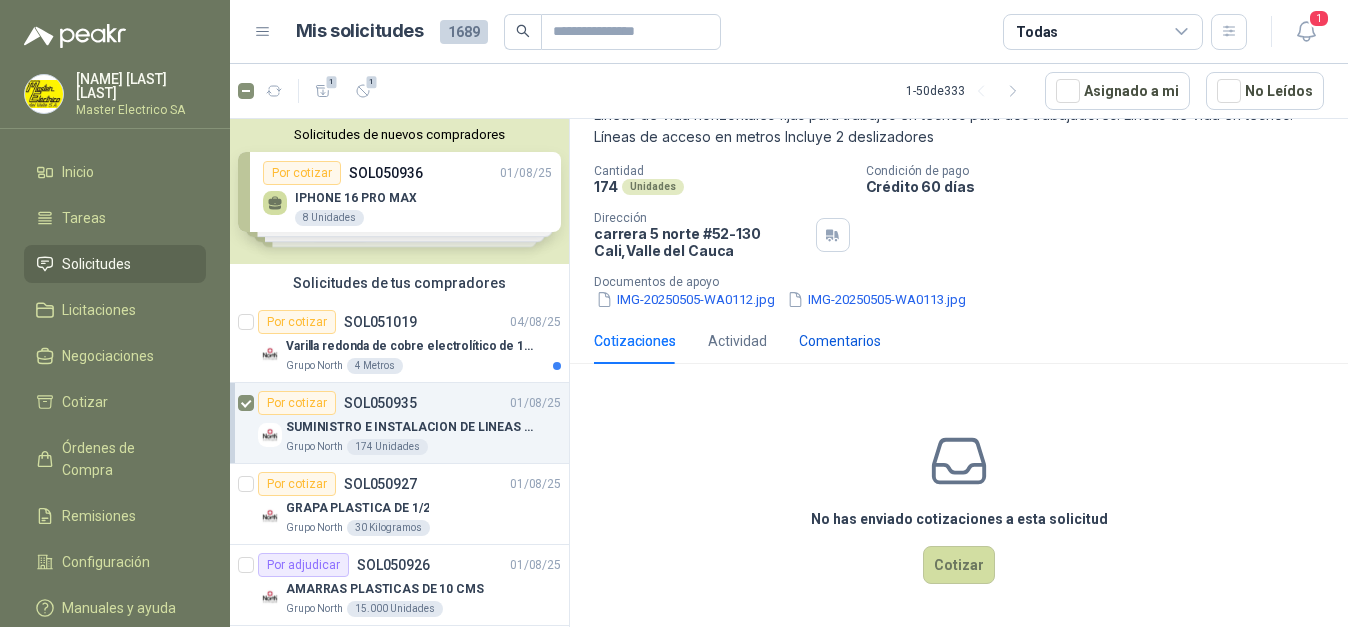 click on "Comentarios" at bounding box center [840, 341] 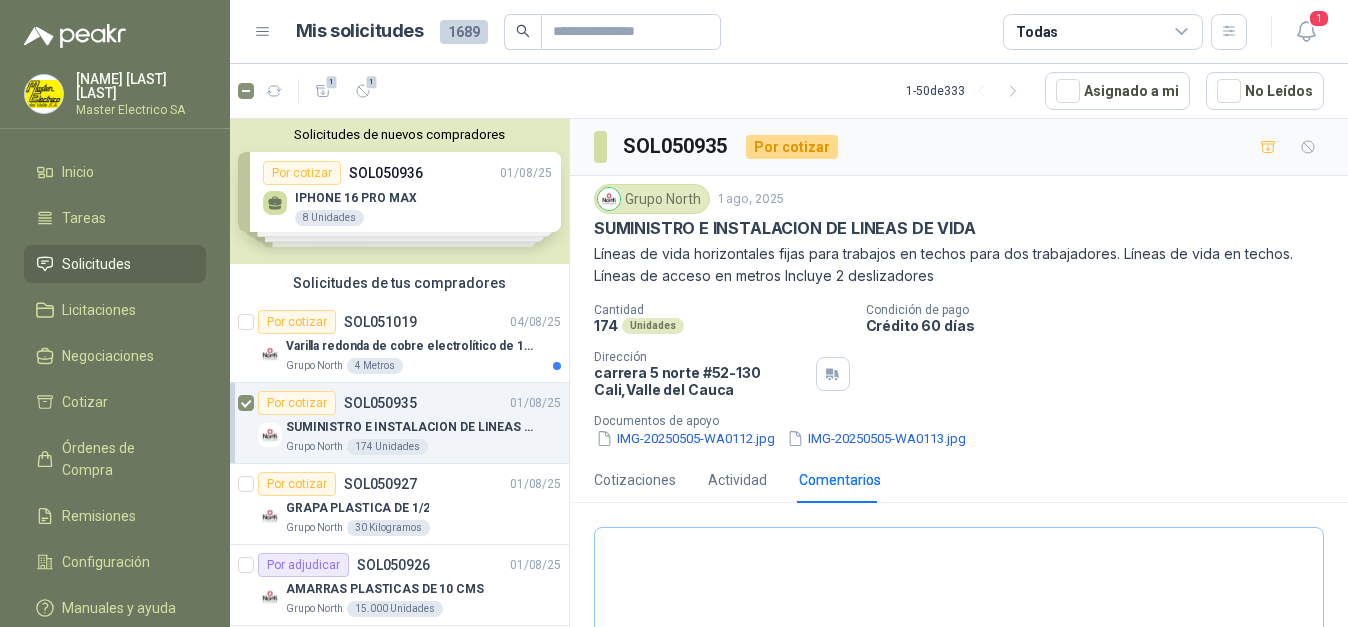 scroll, scrollTop: 102, scrollLeft: 0, axis: vertical 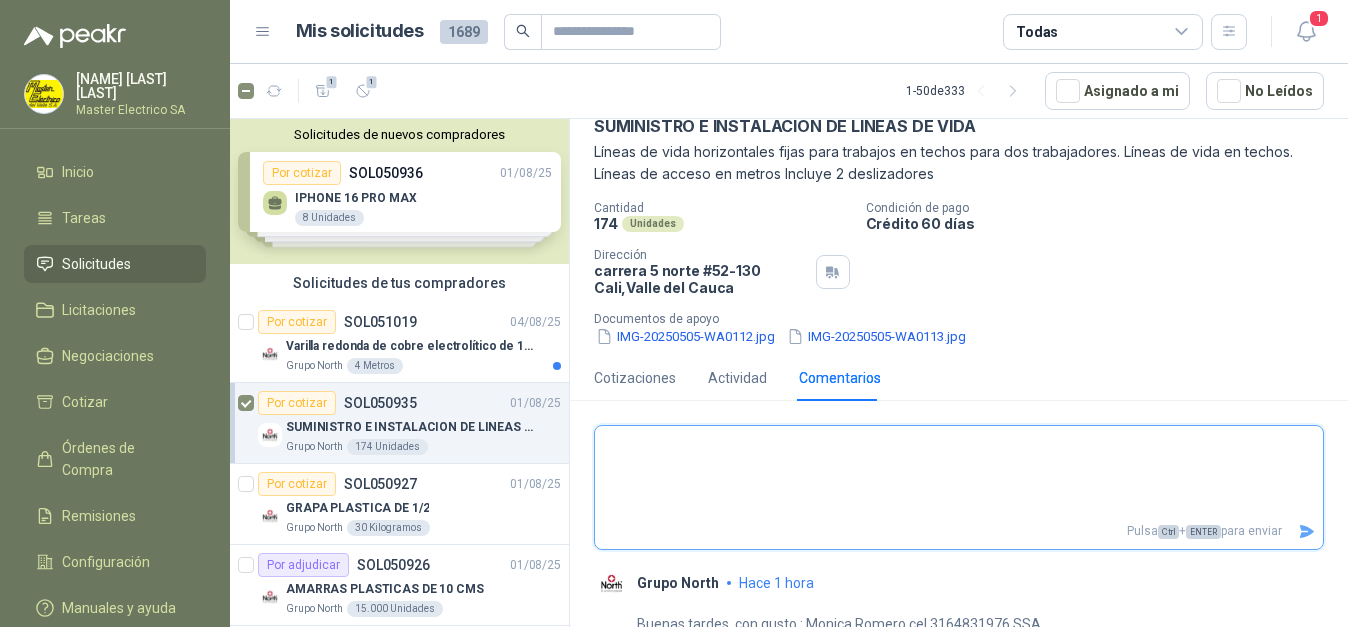 click at bounding box center [959, 472] 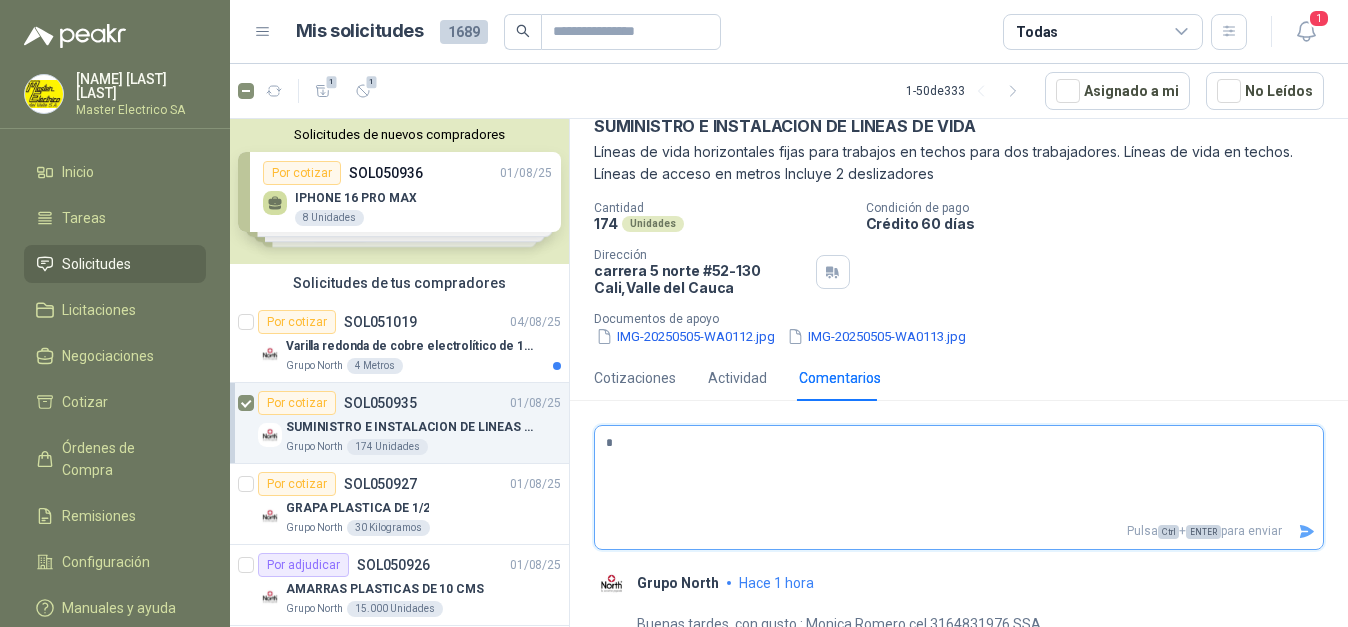 type 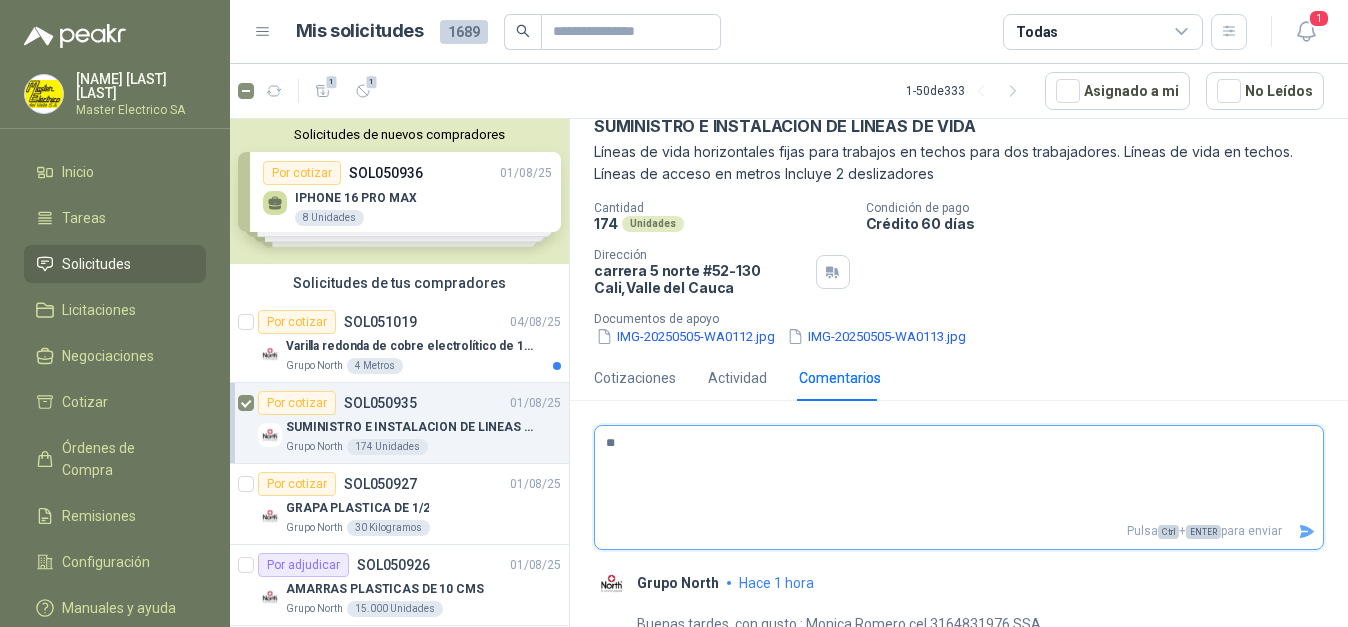 type 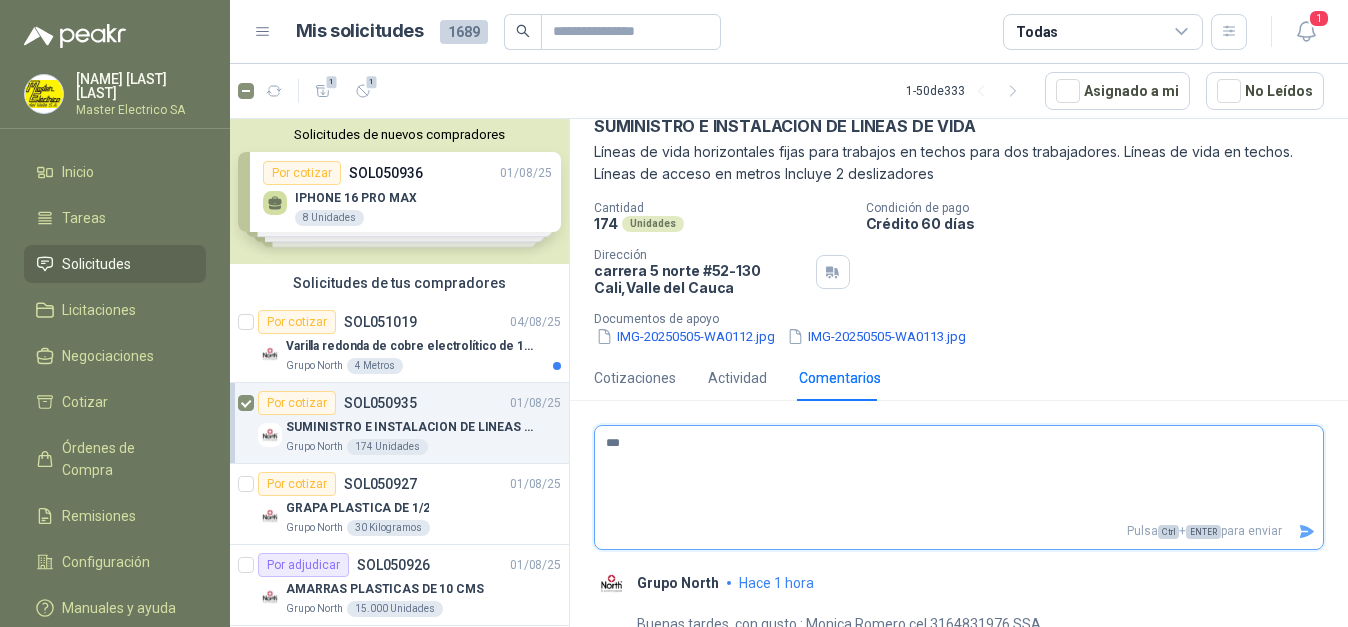 type 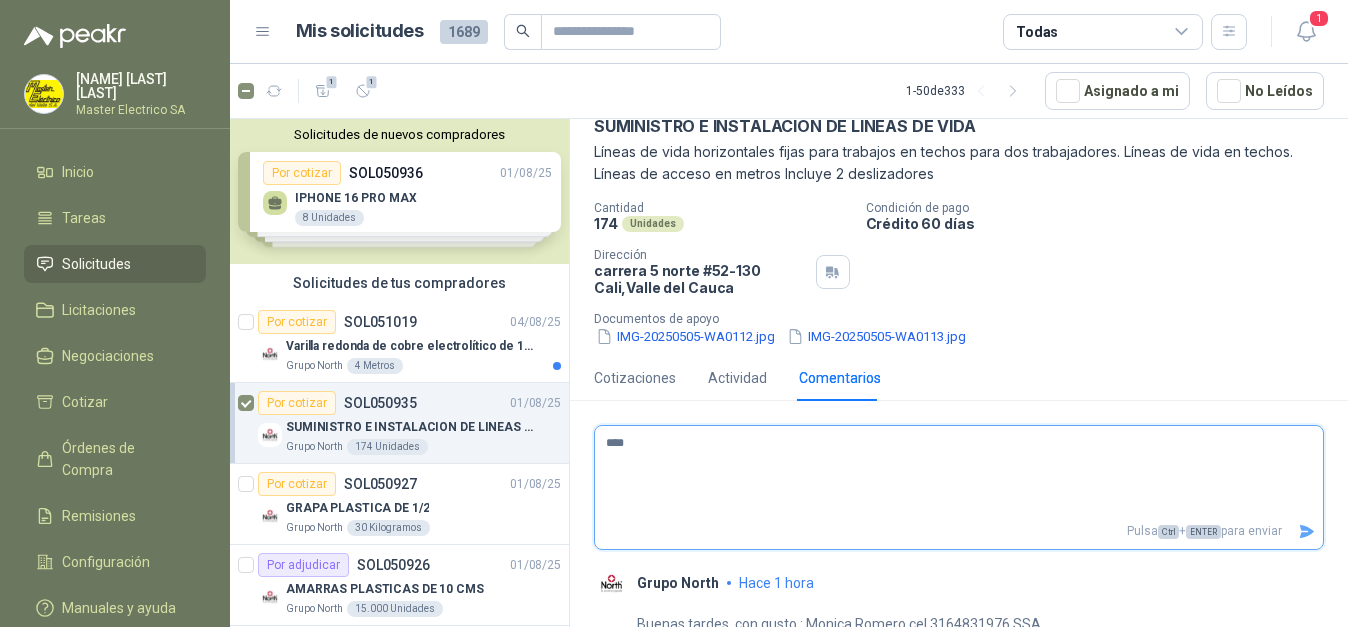 type 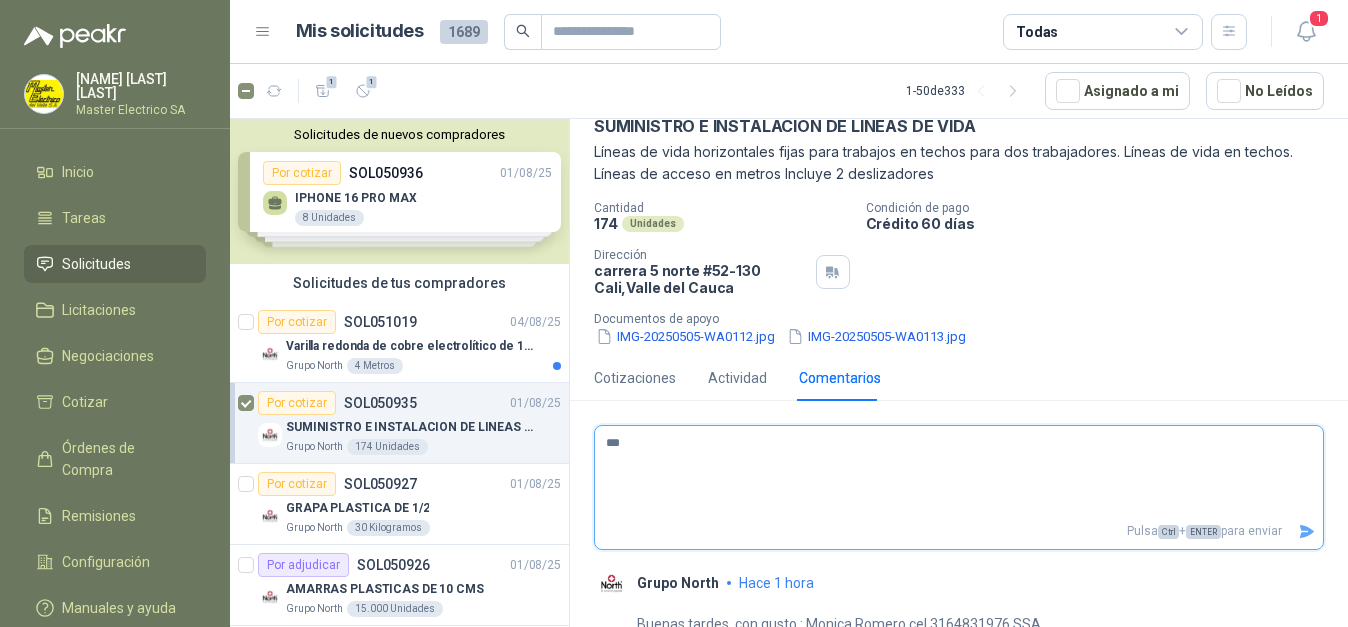 type 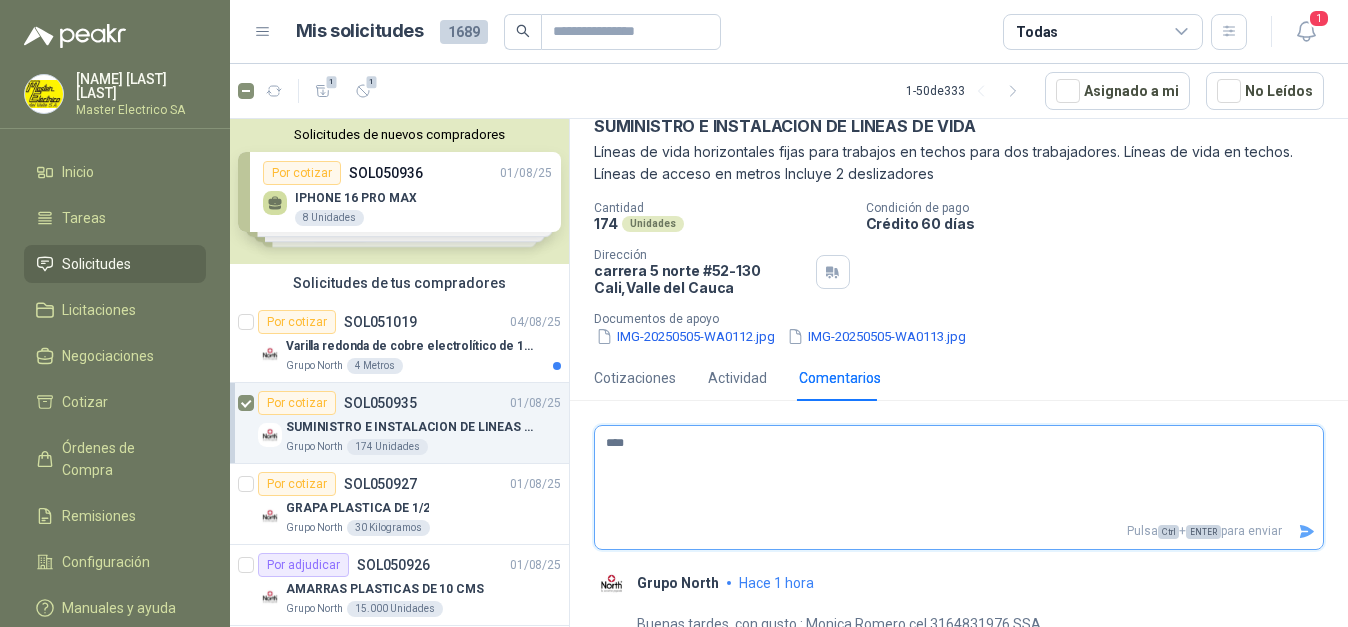 type 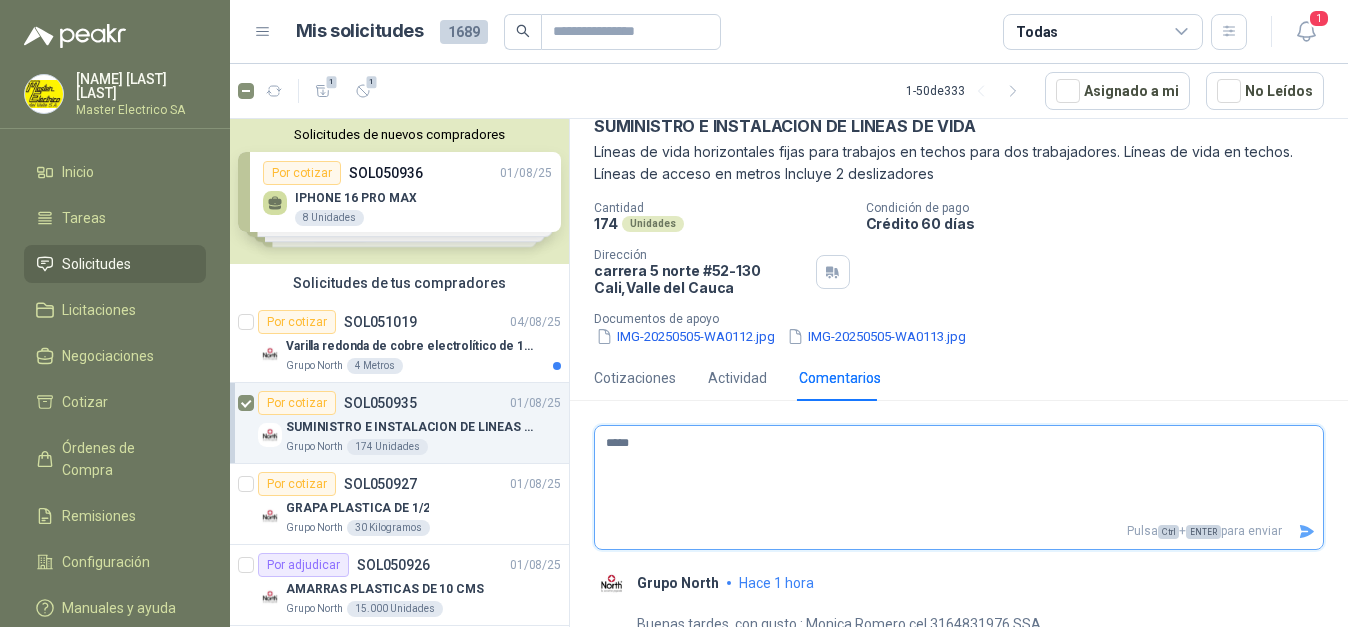 type 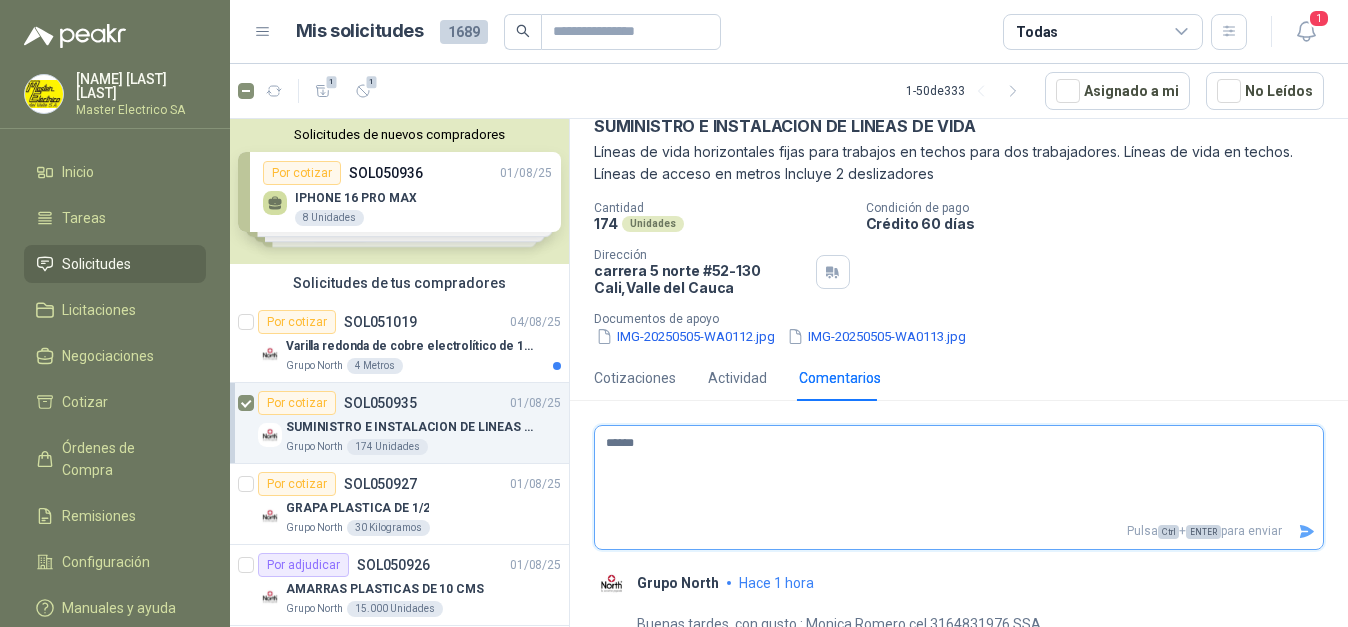 type 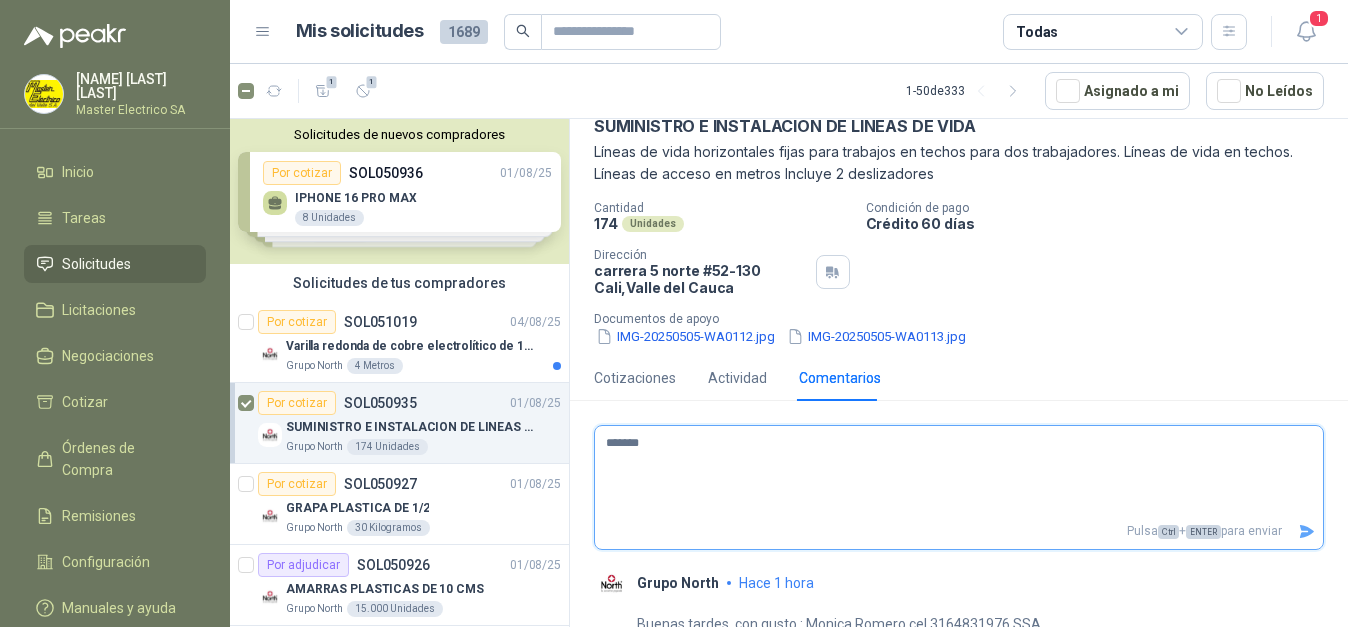type 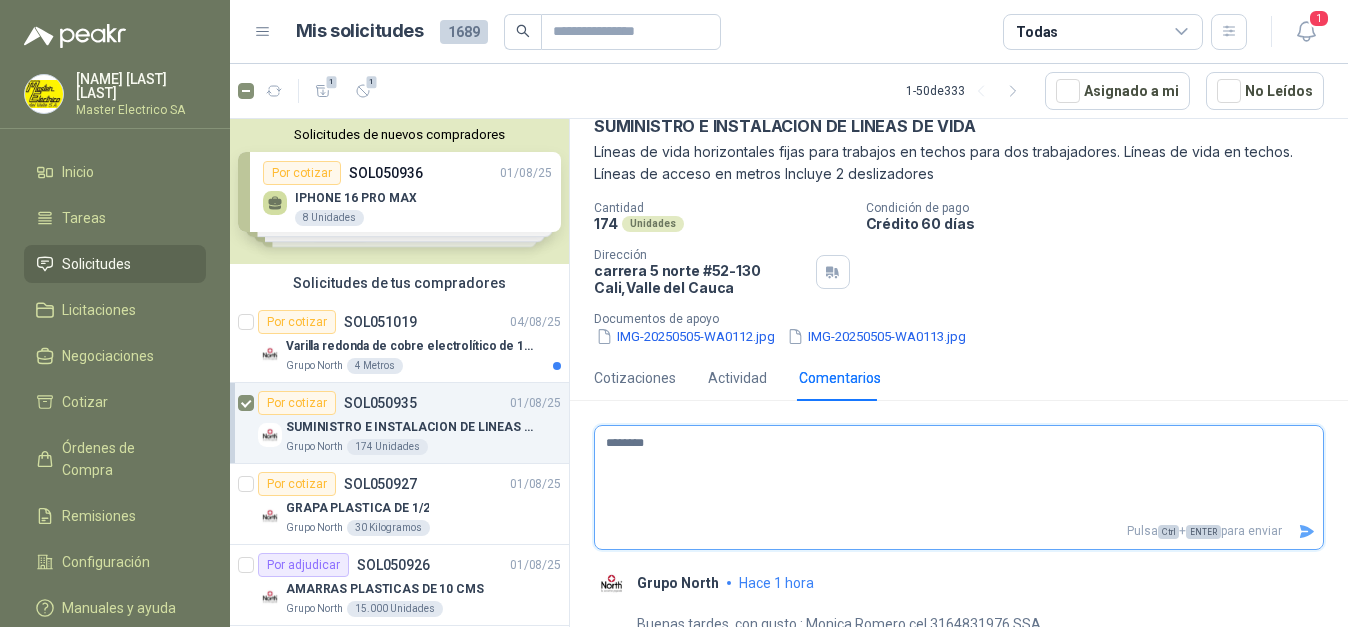 type 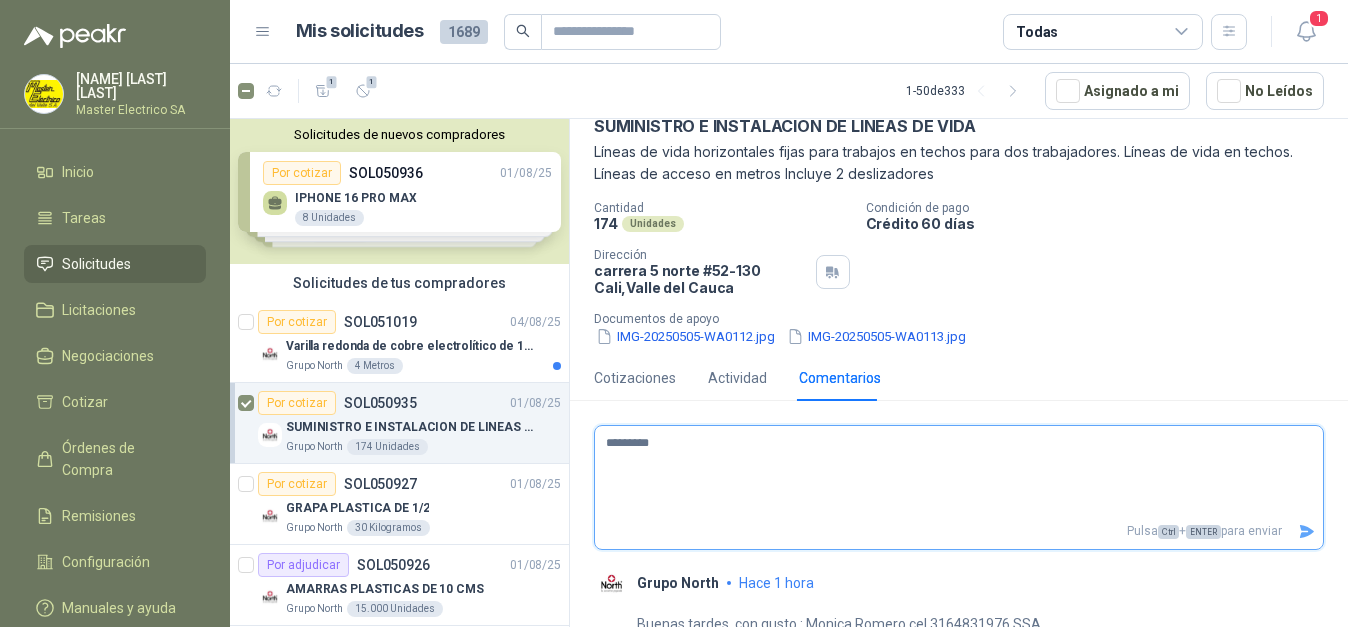 type on "**********" 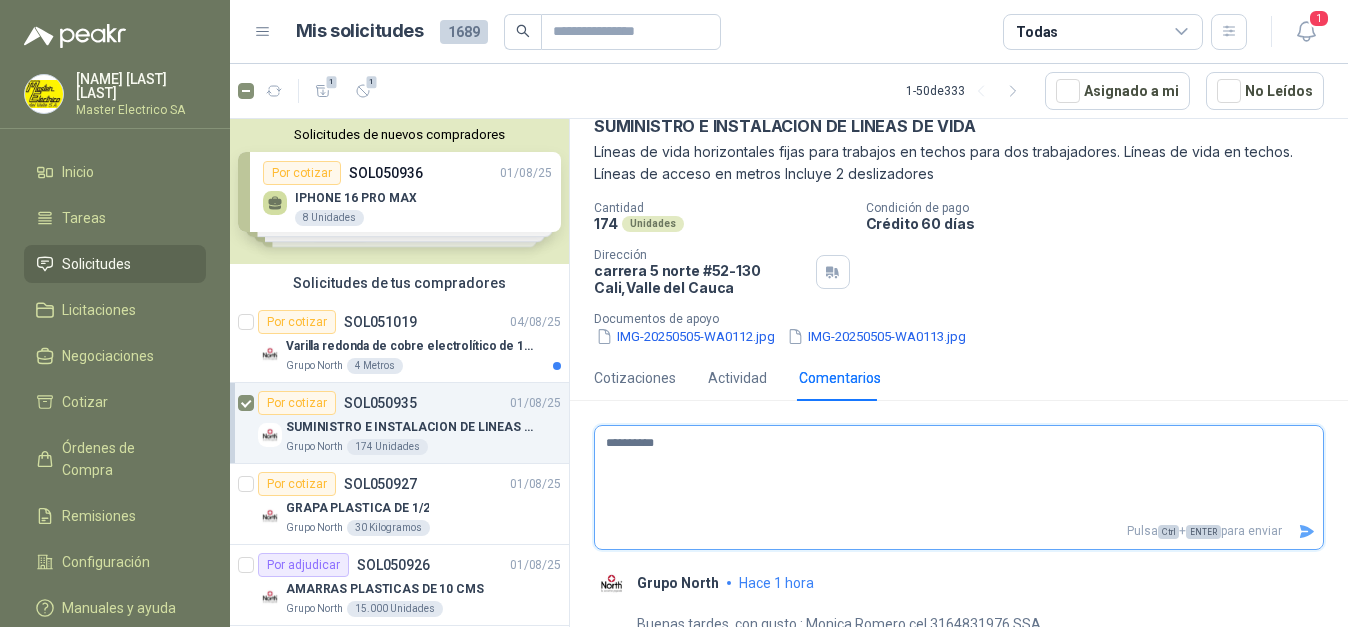 type 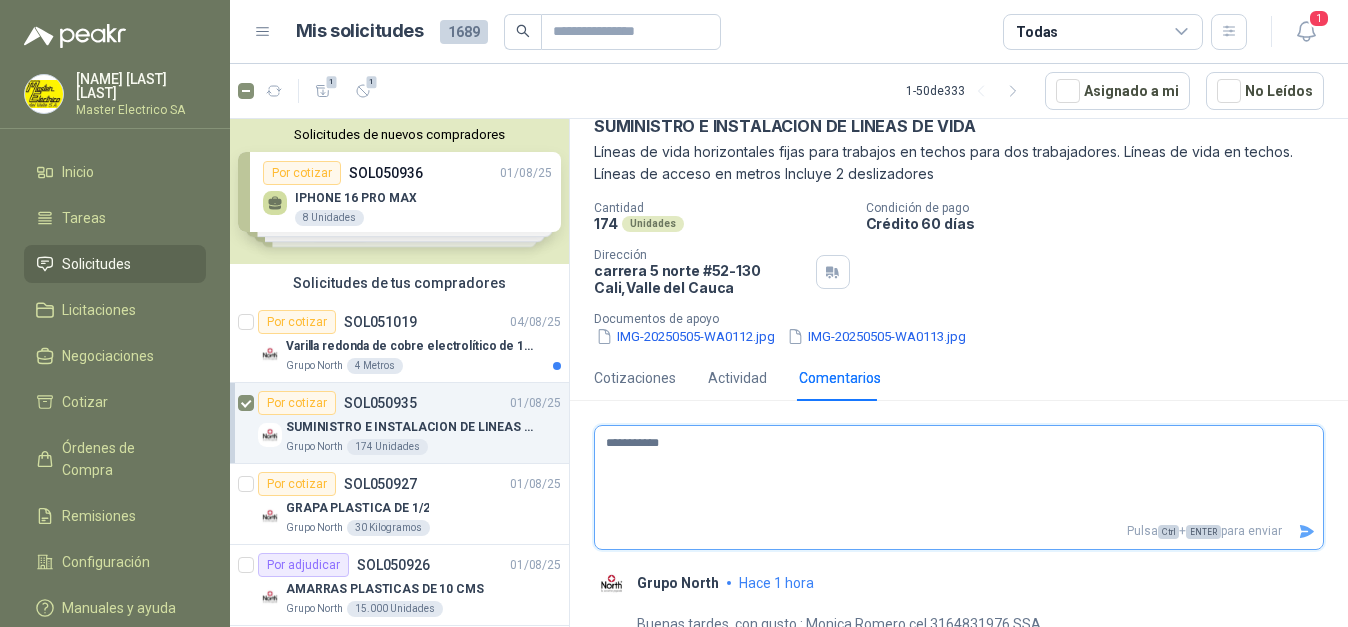 type 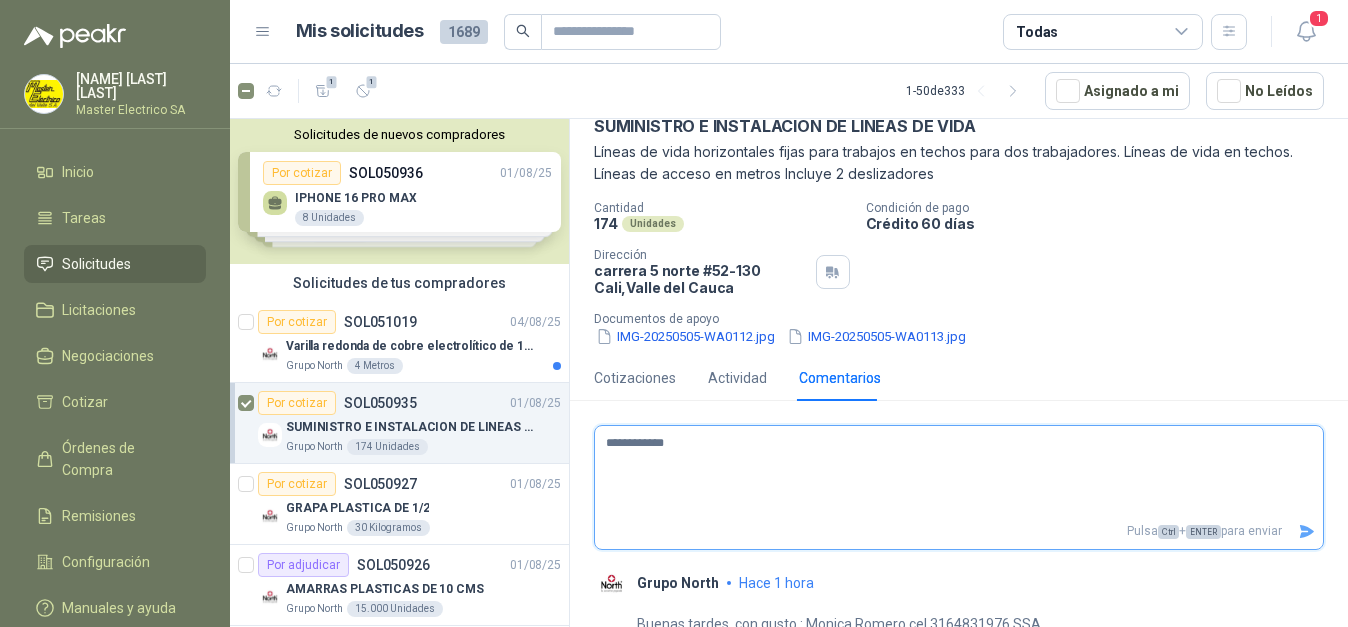 type 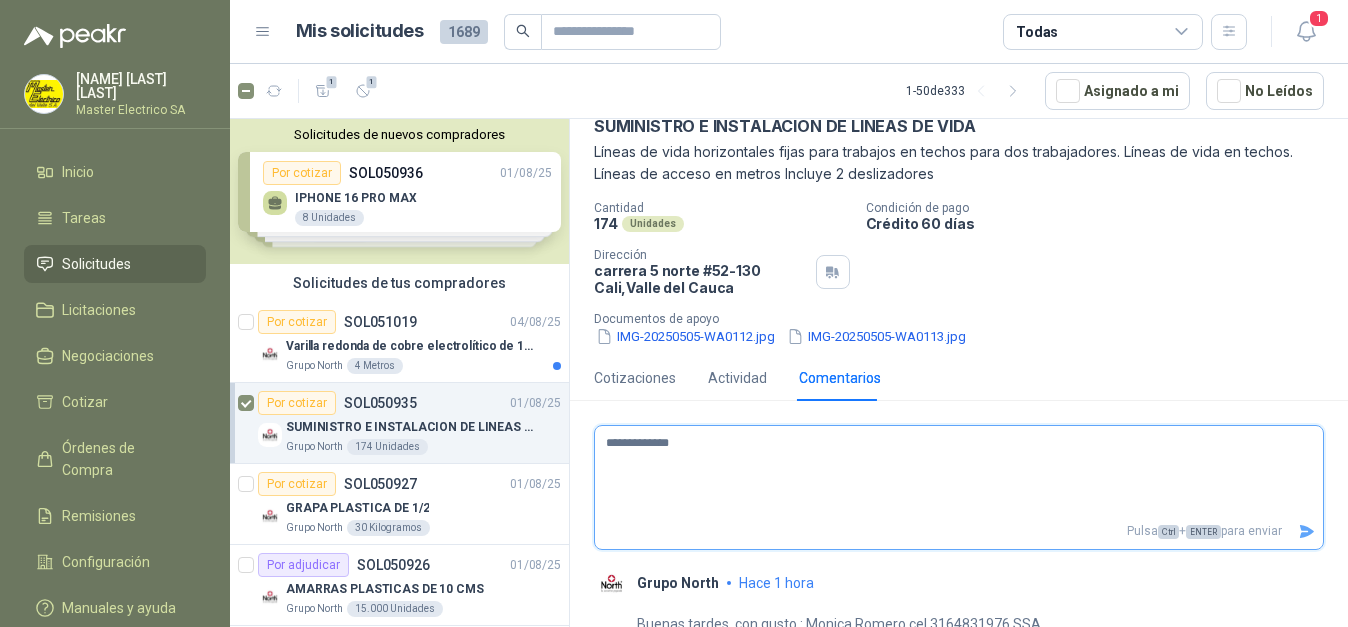 type 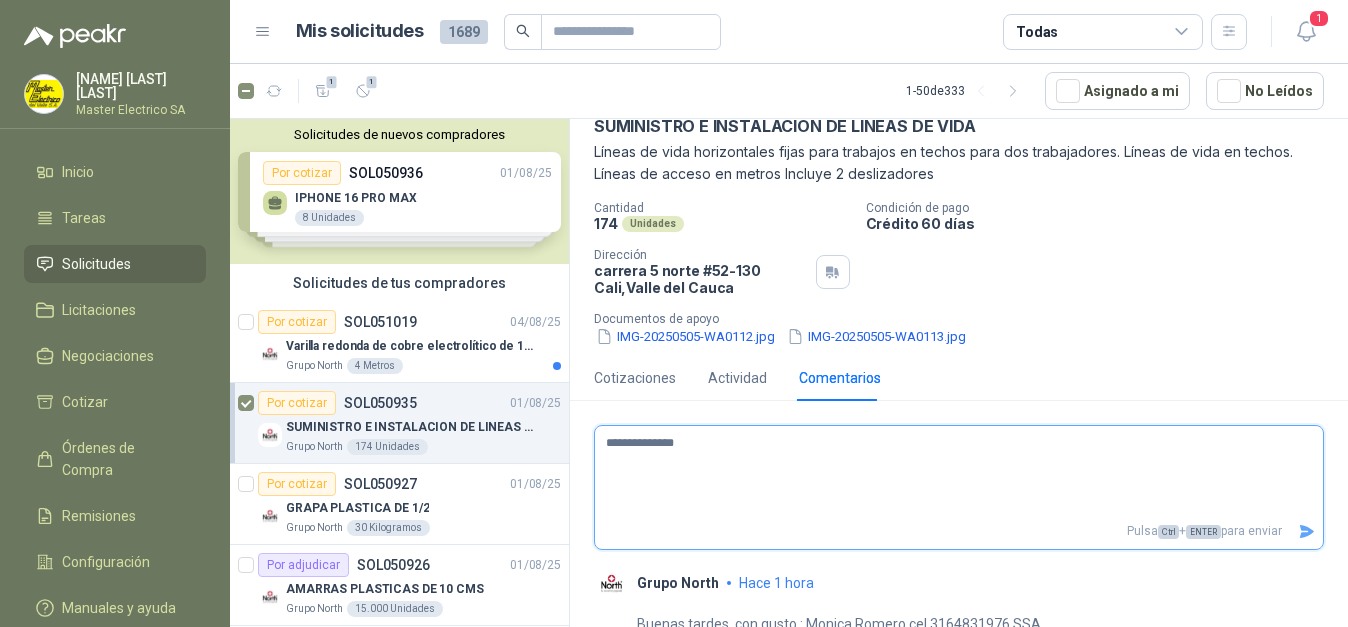 type 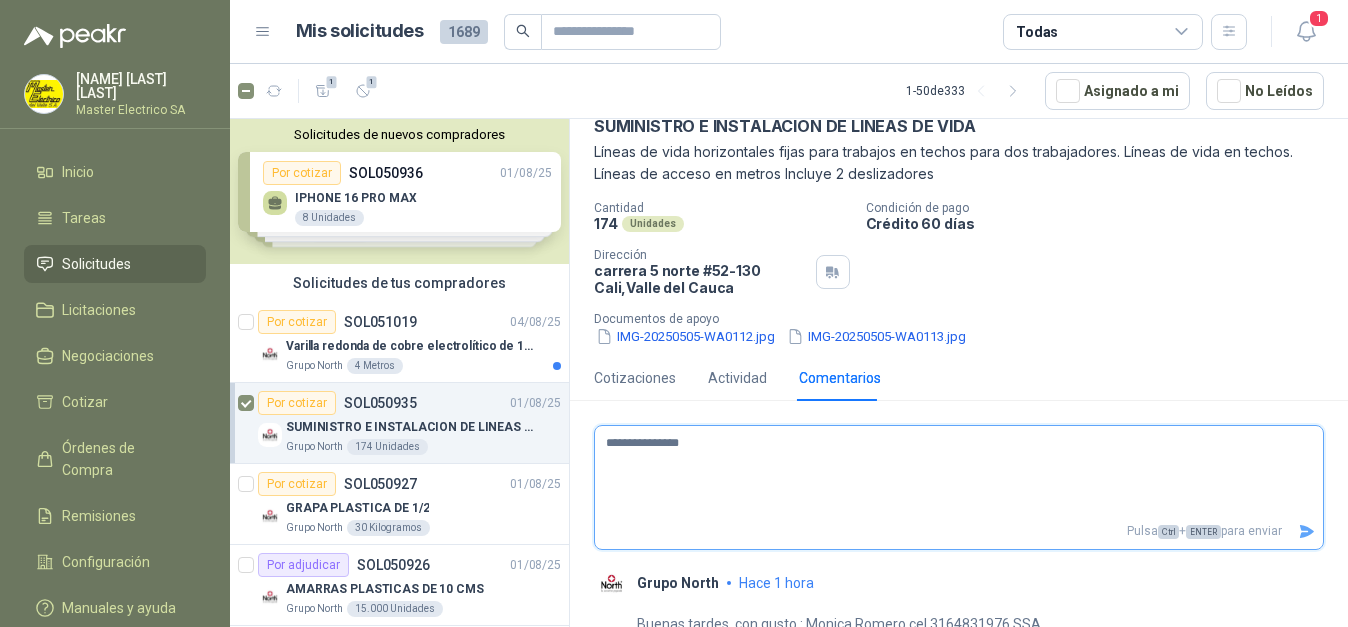 type 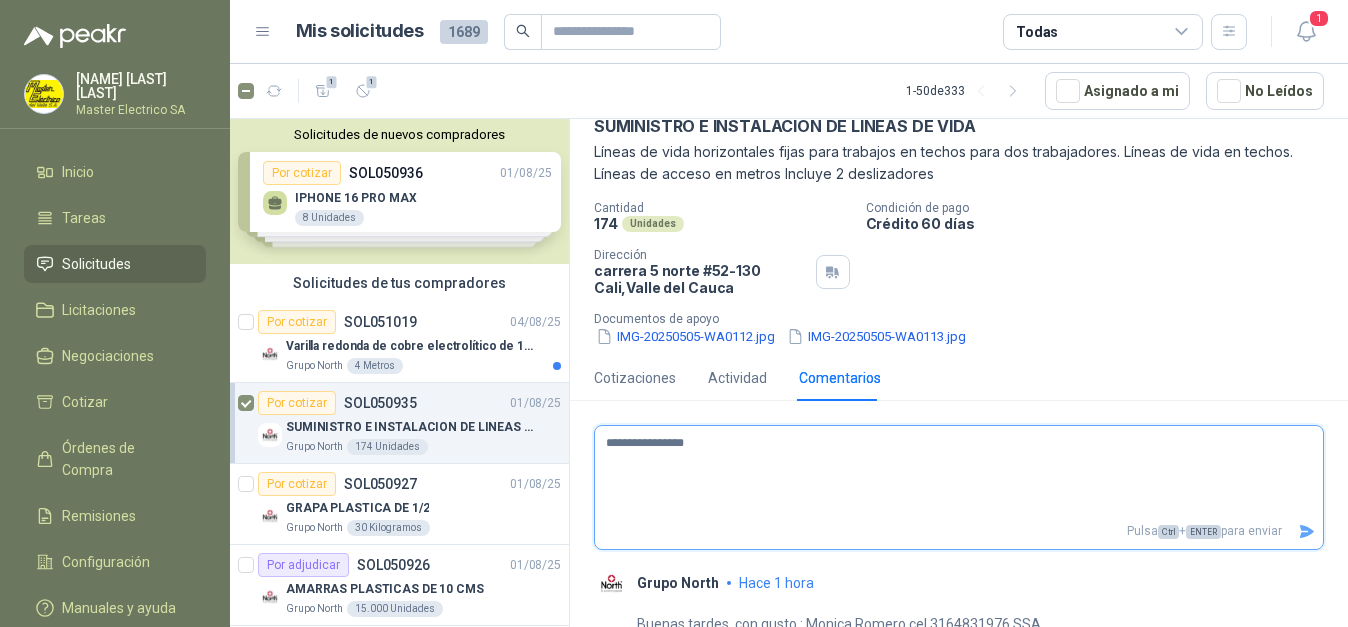 type 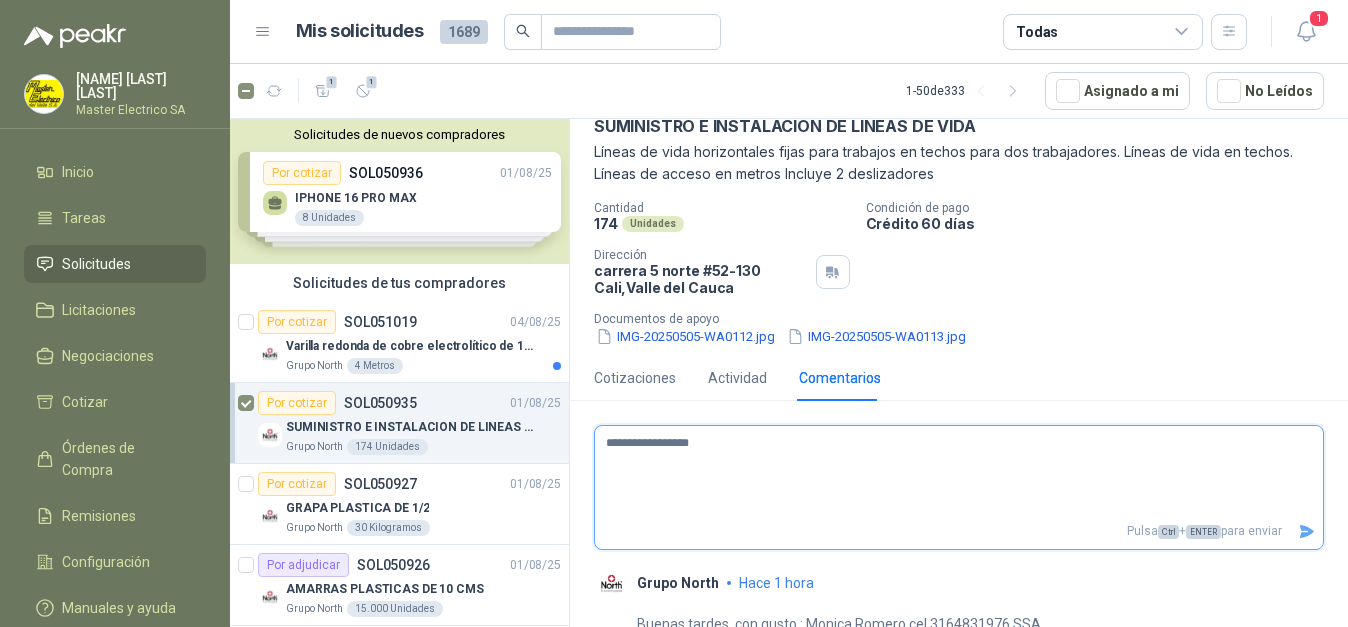 type 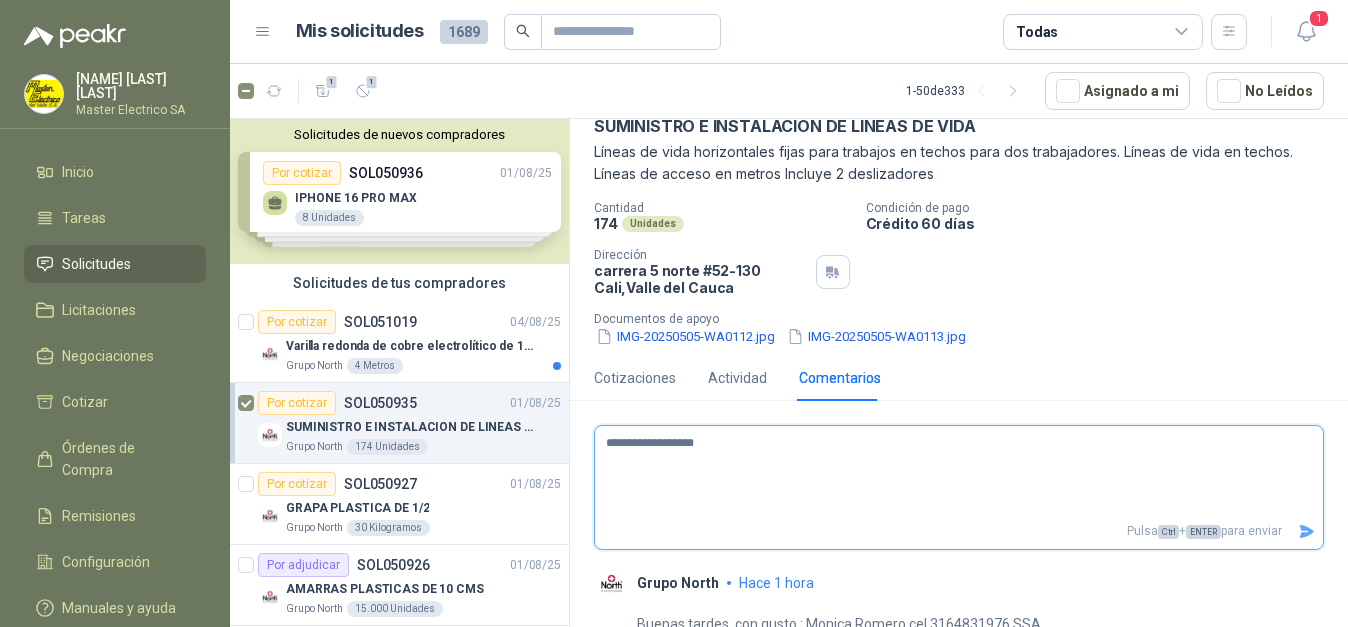 type 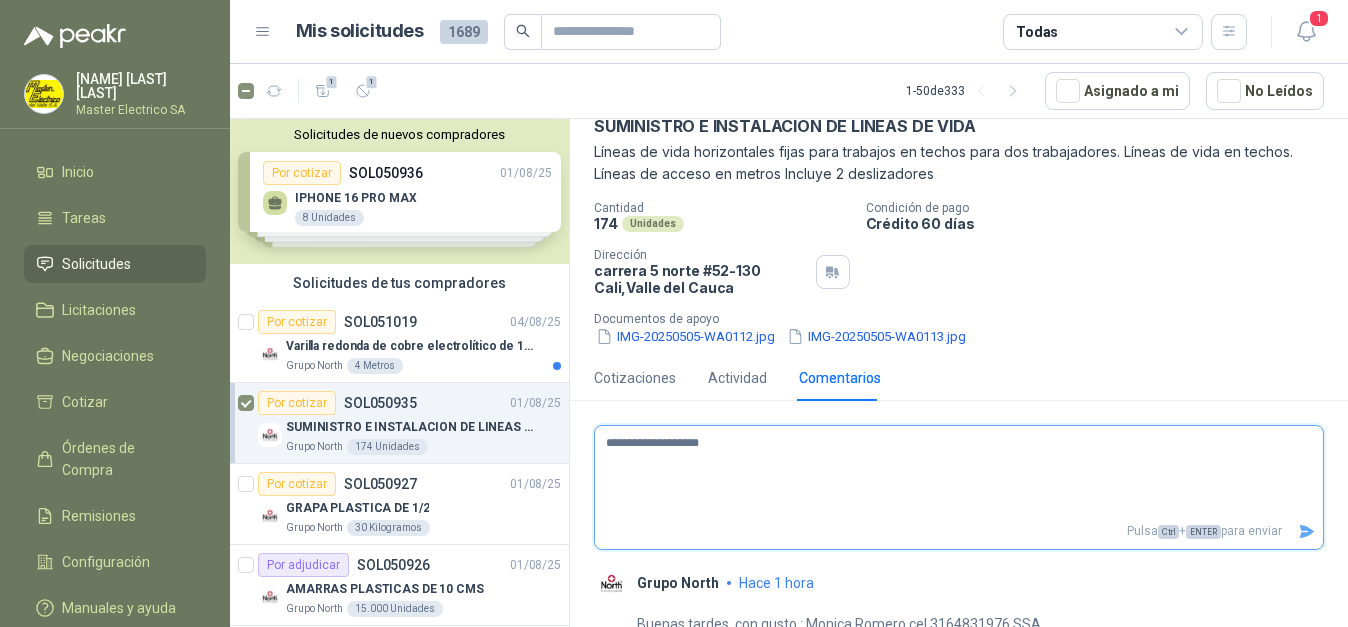 type 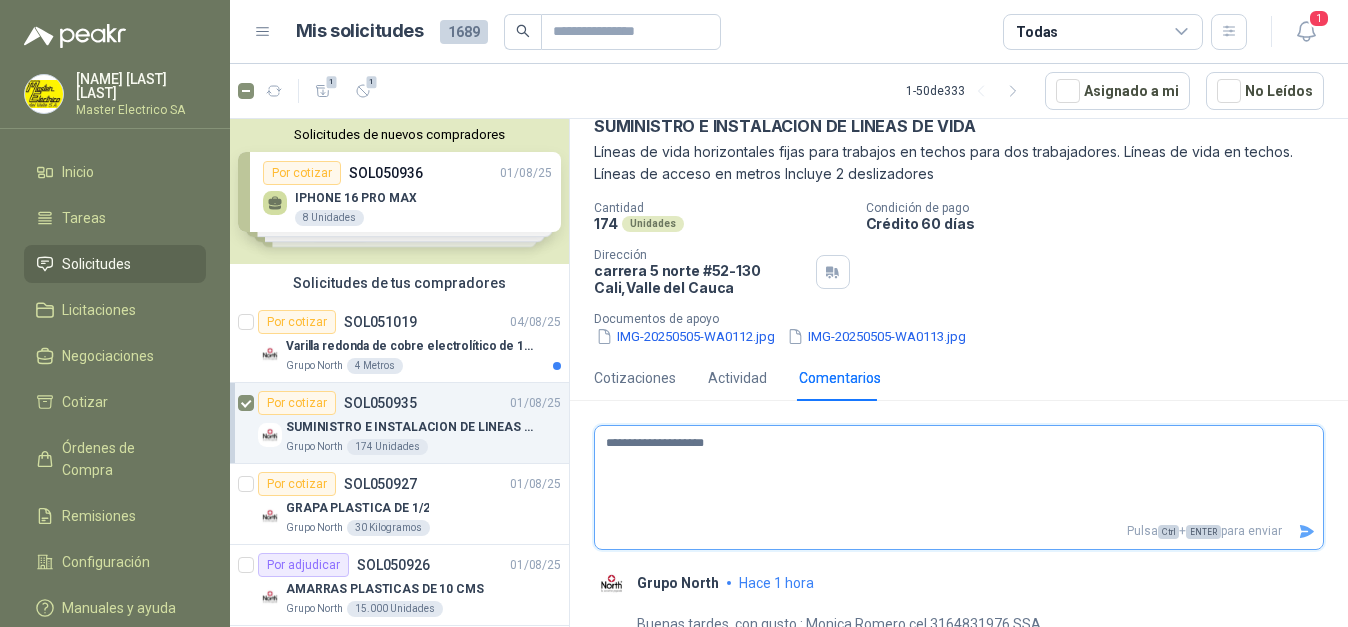 type 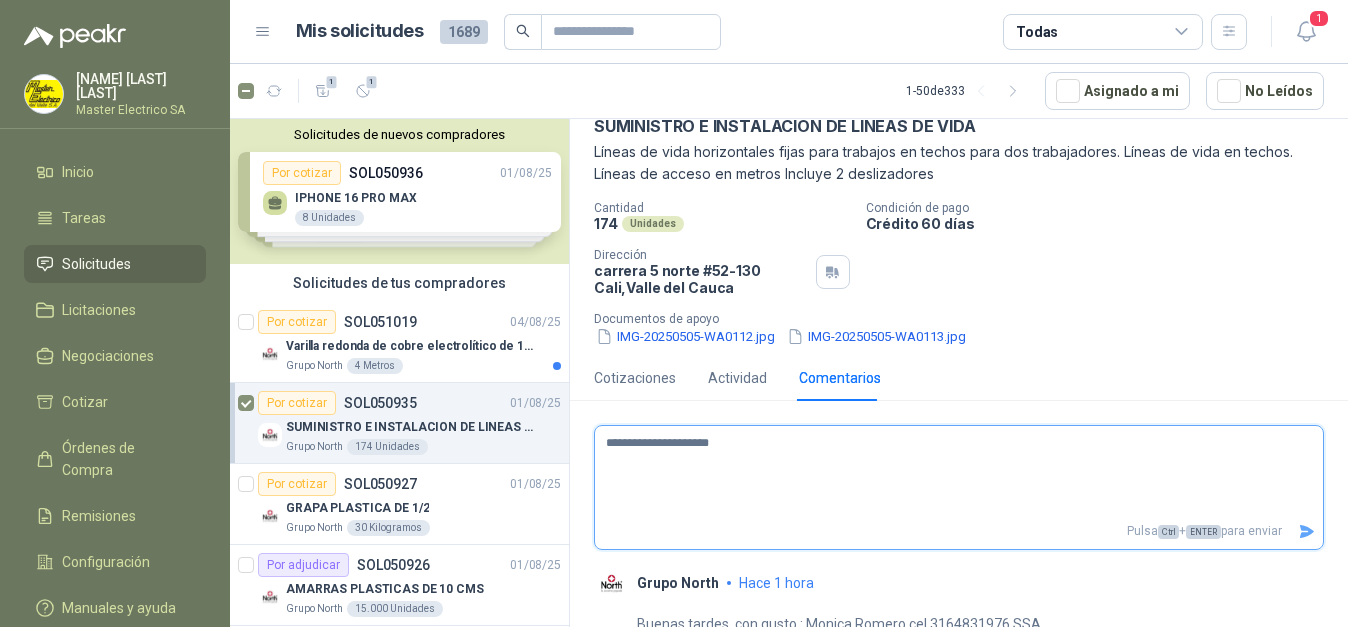 type 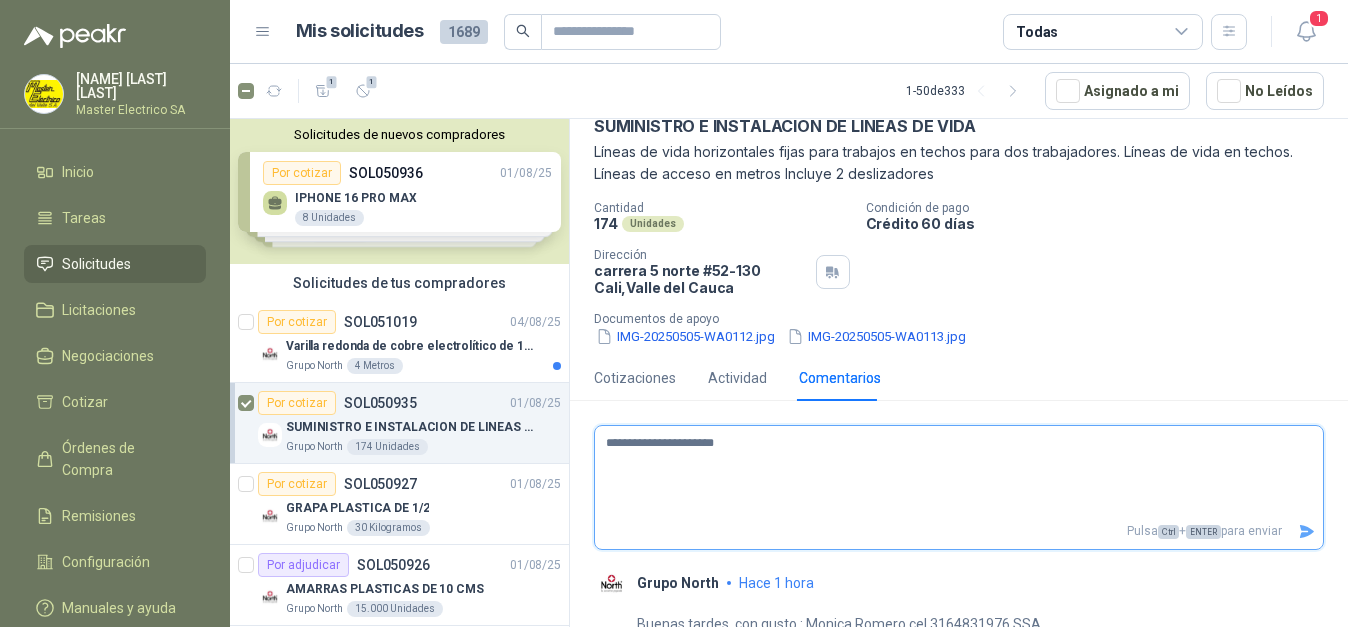 type 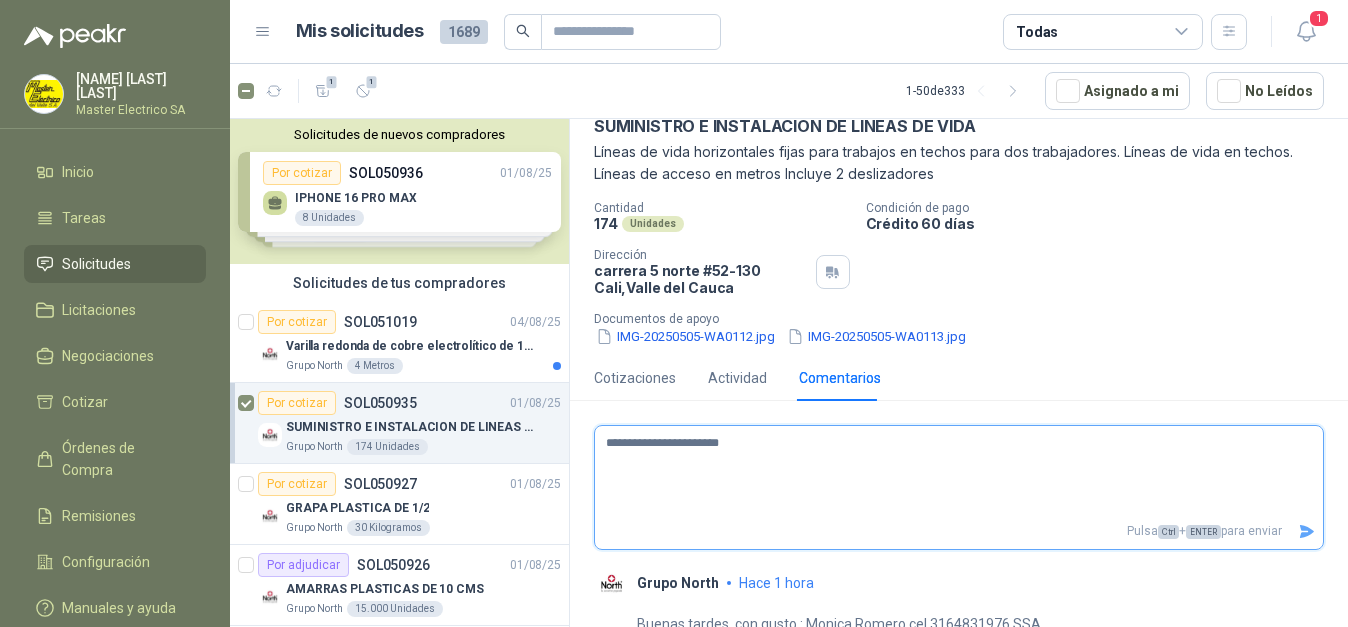 type 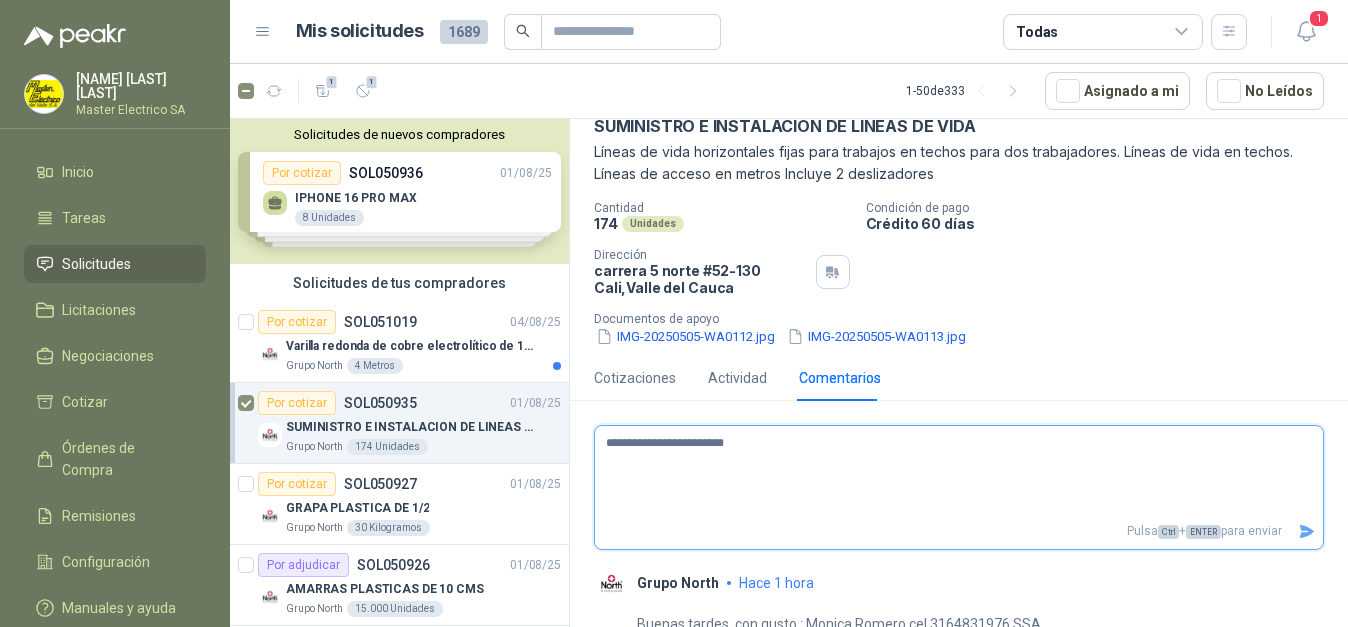 type 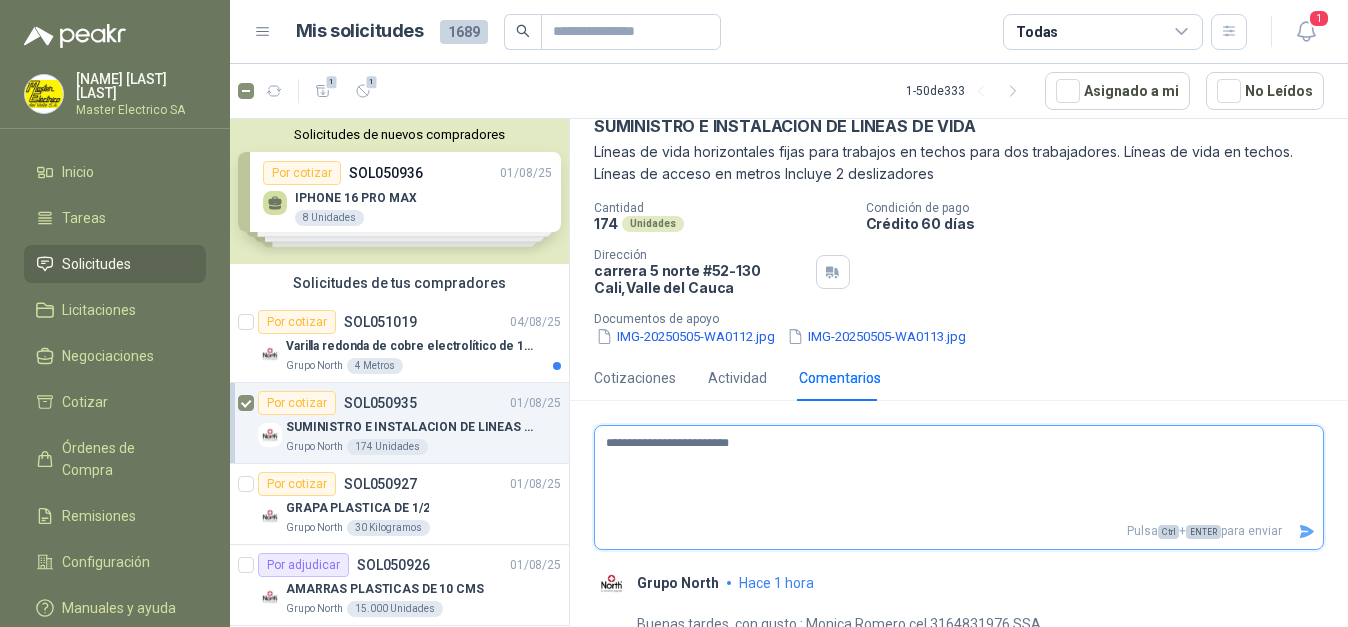 type 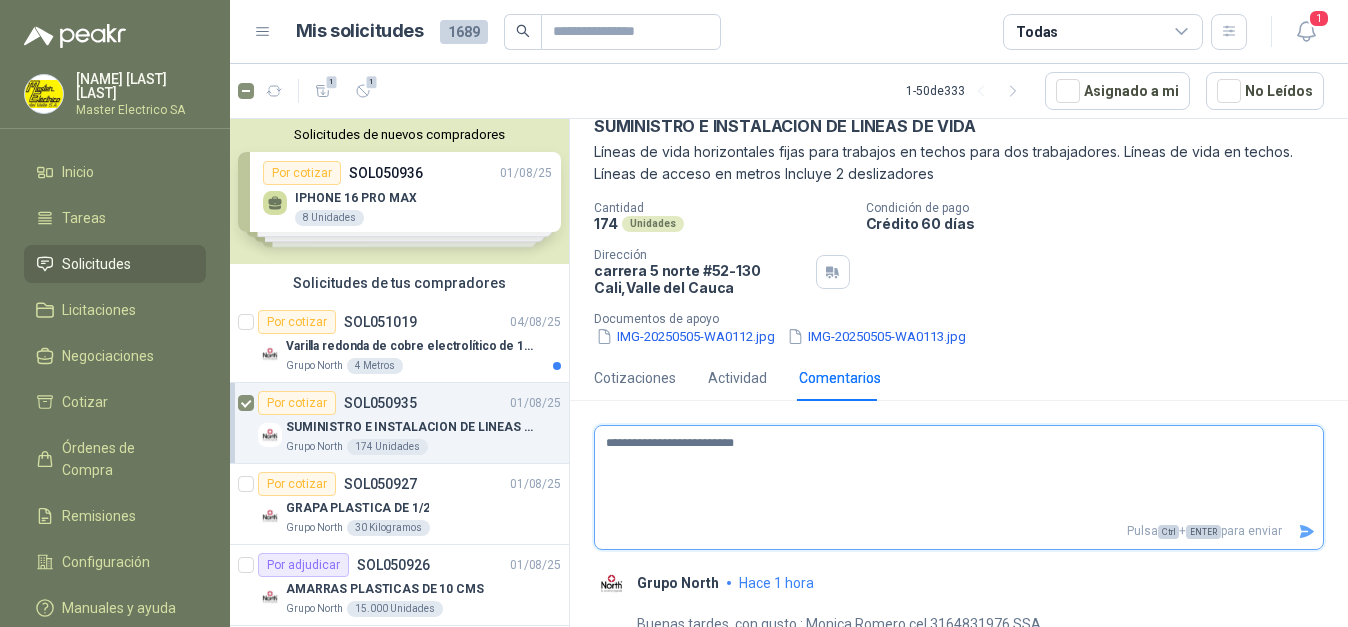 type 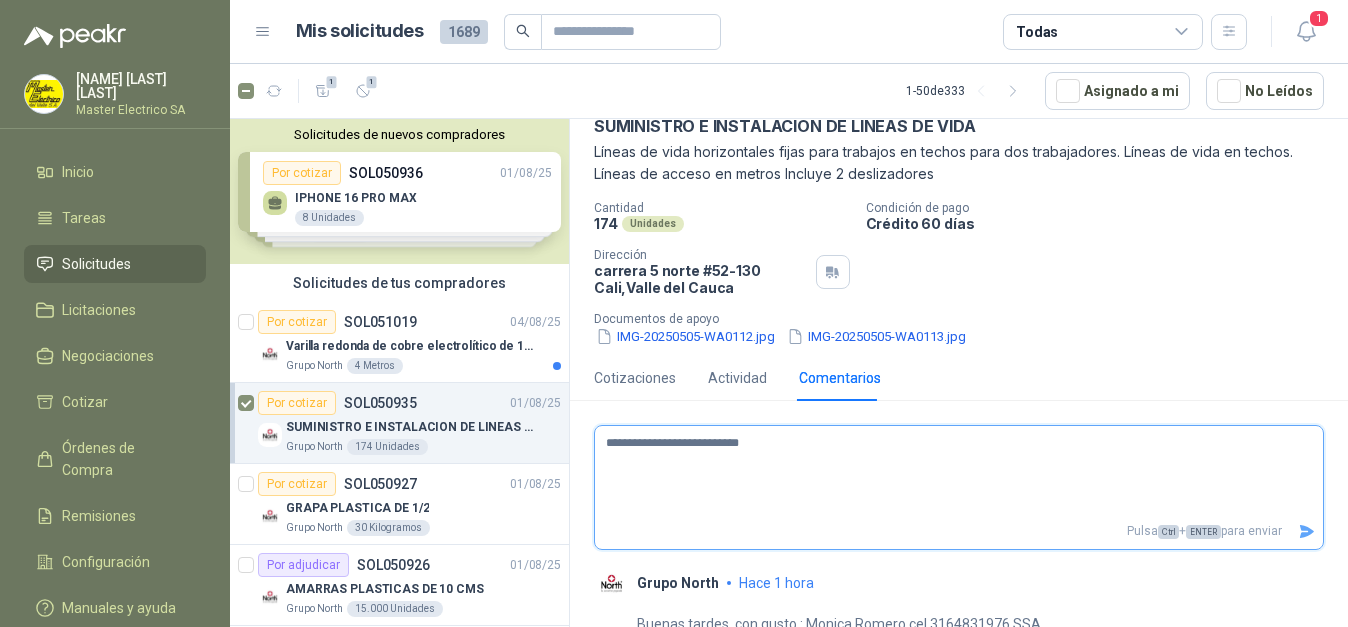 type 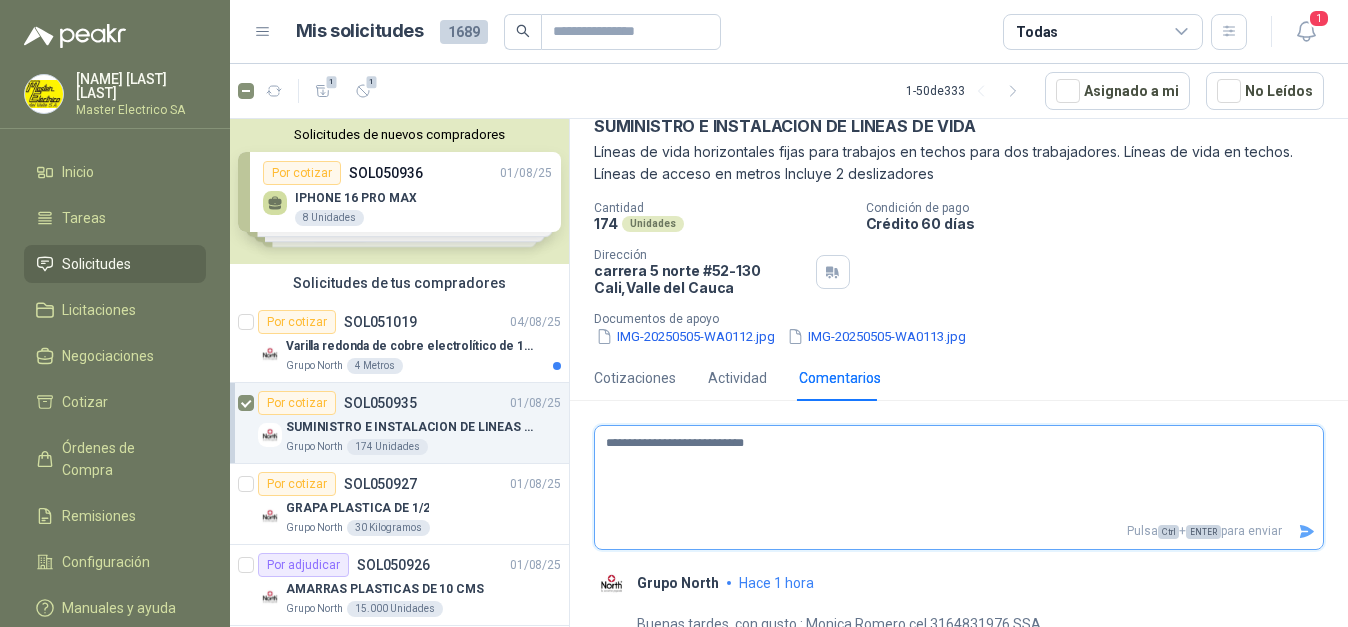 type 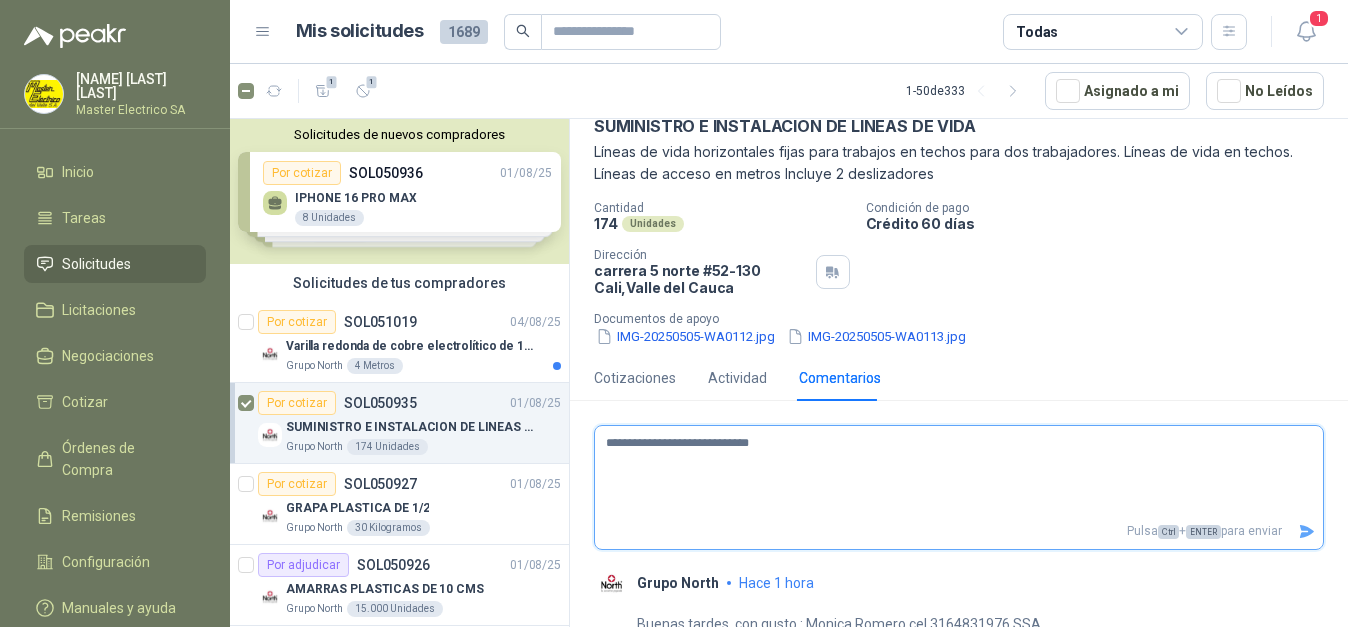 type 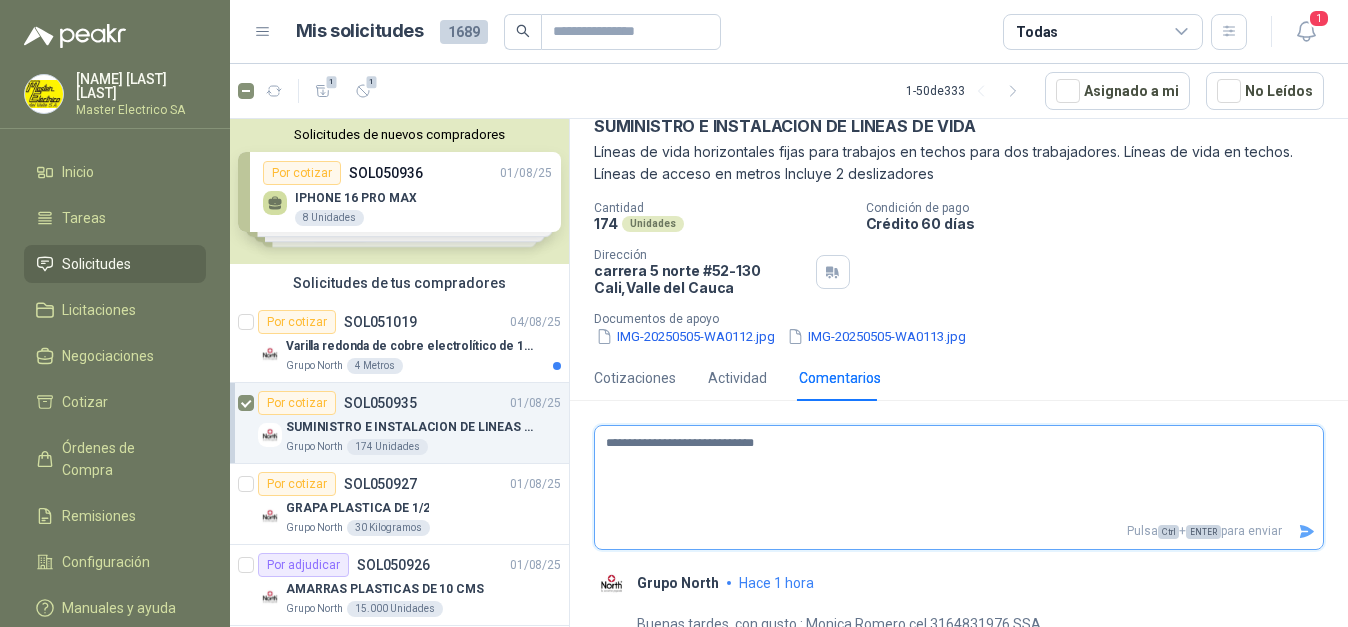 type 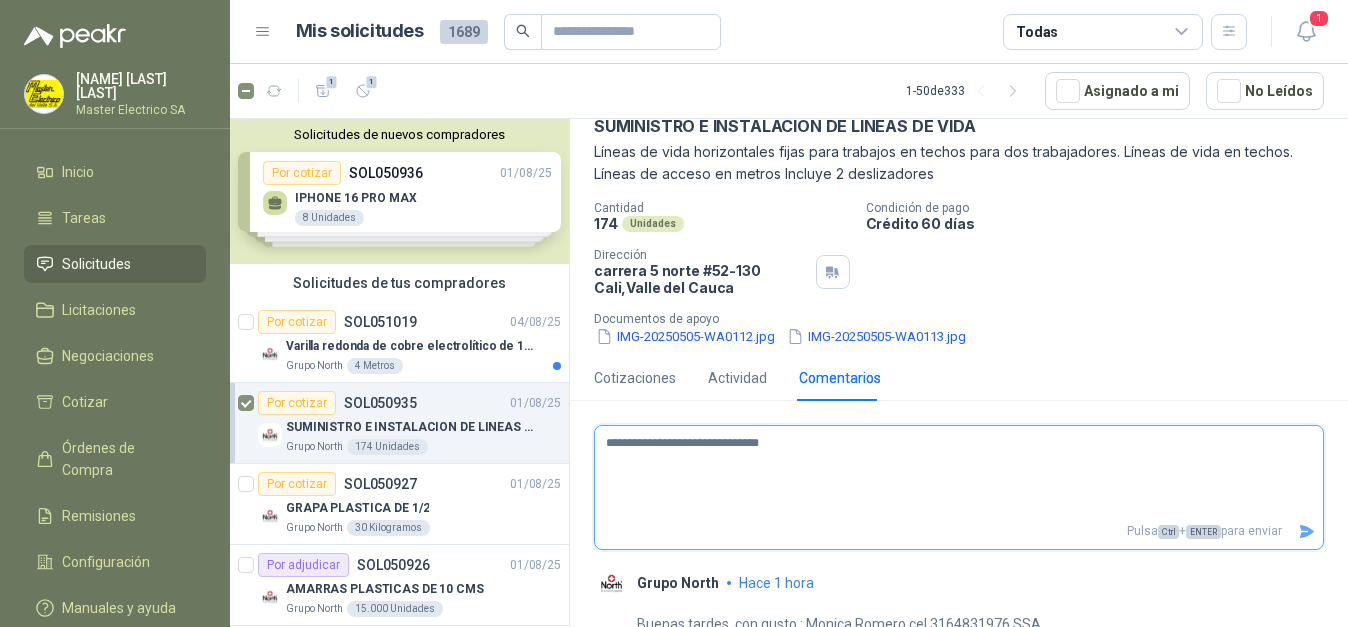 type 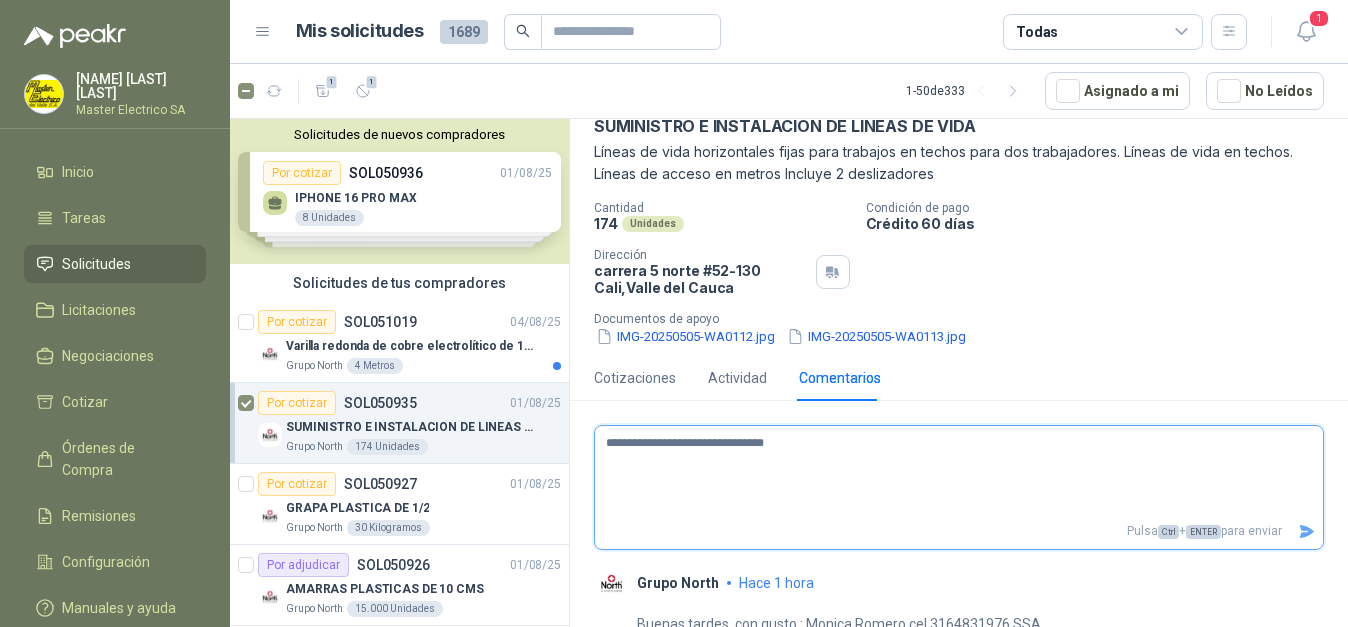type 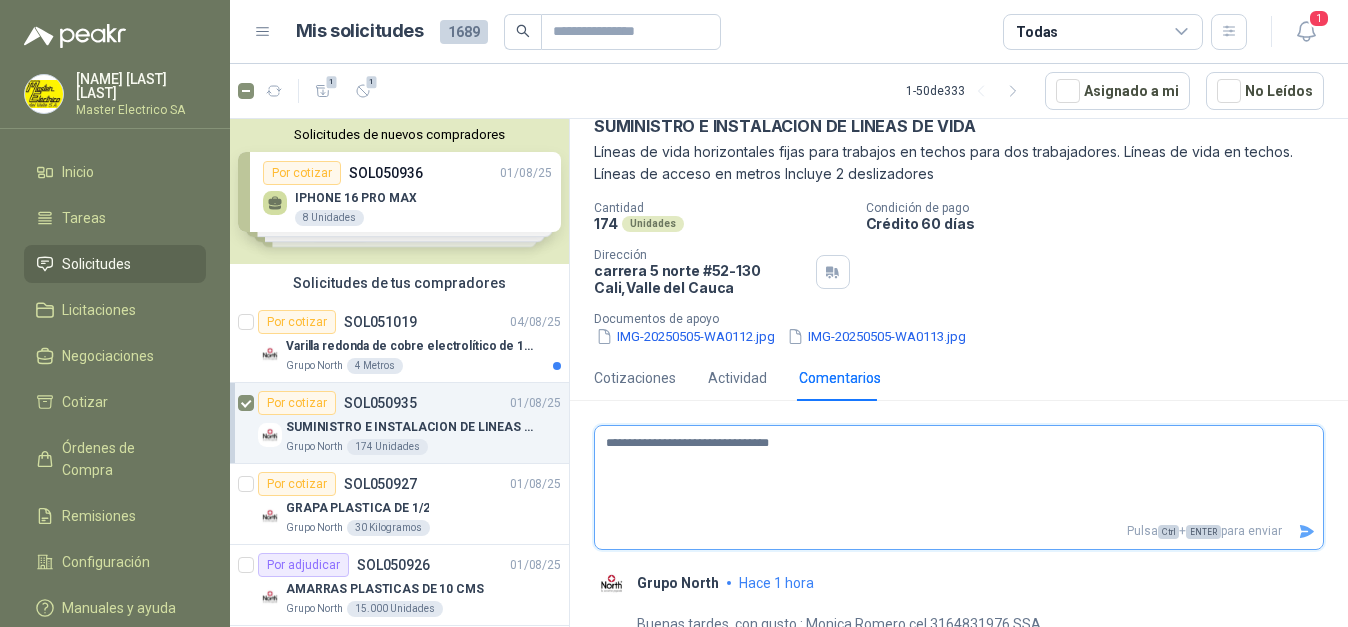 type 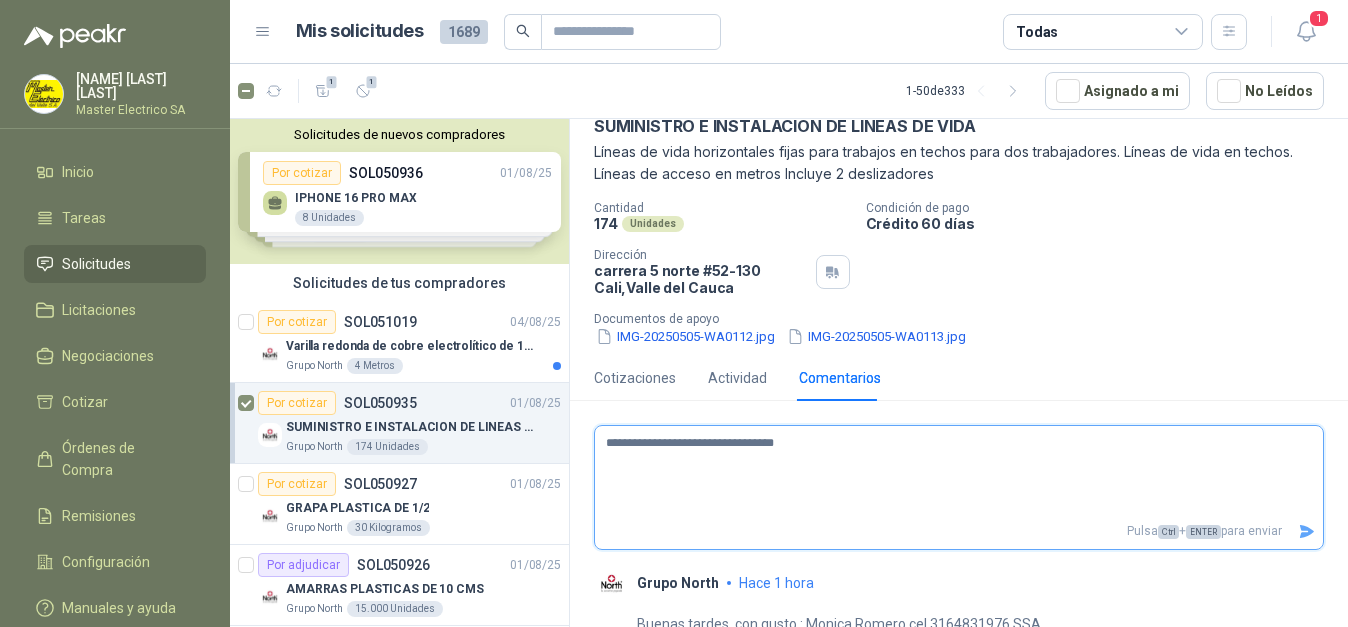 type 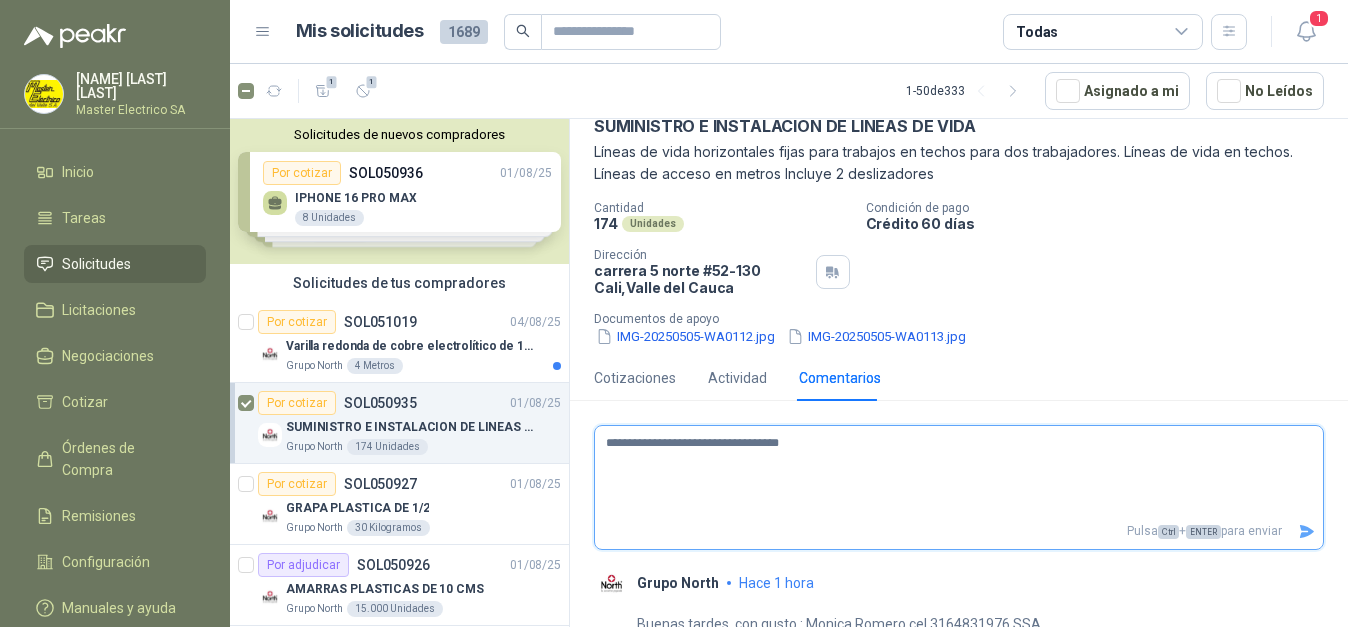 type 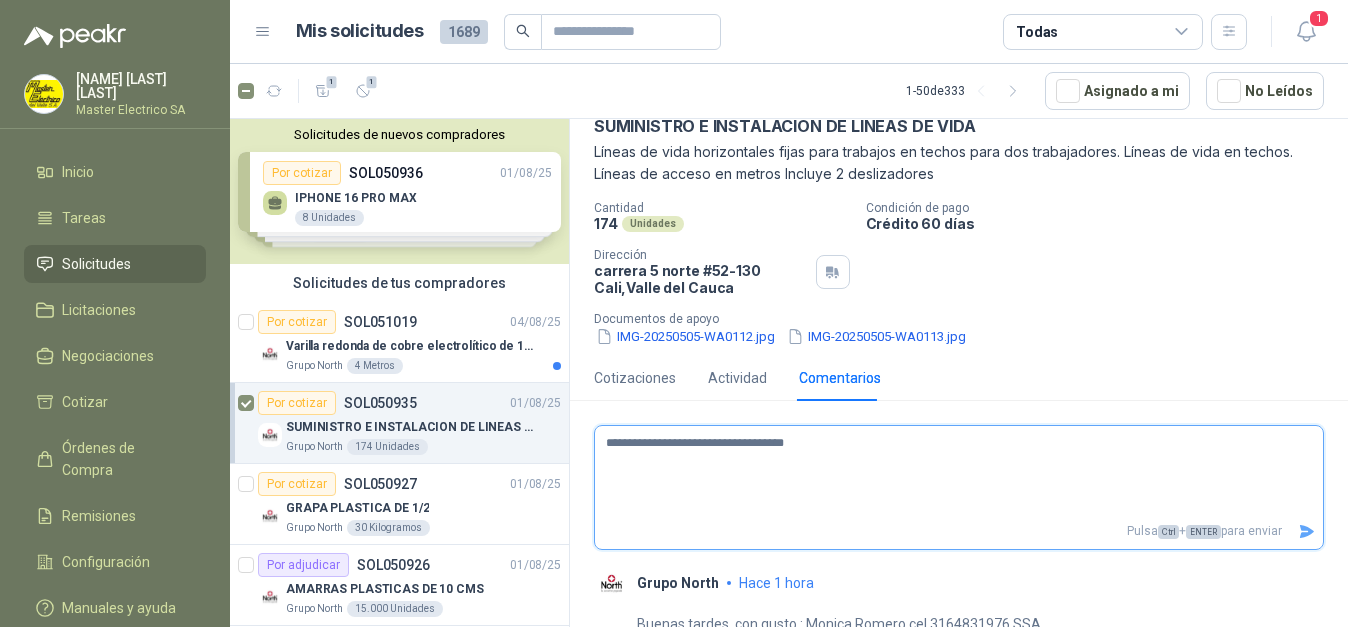 type 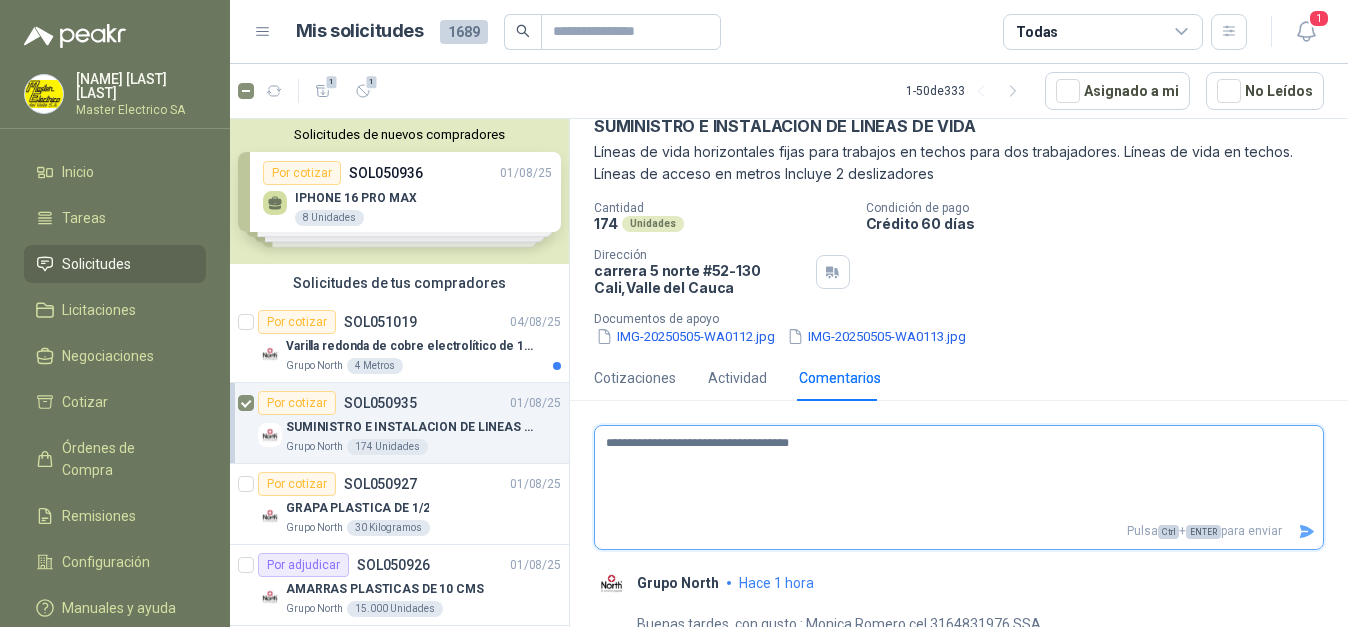type 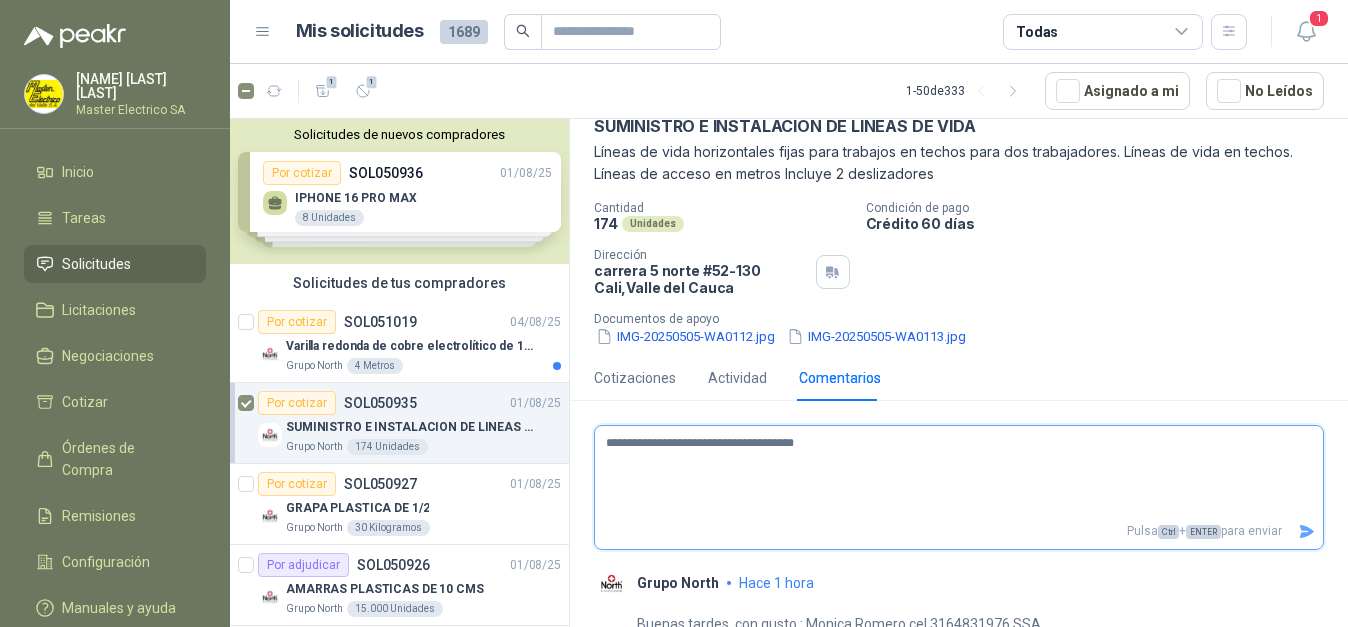 type 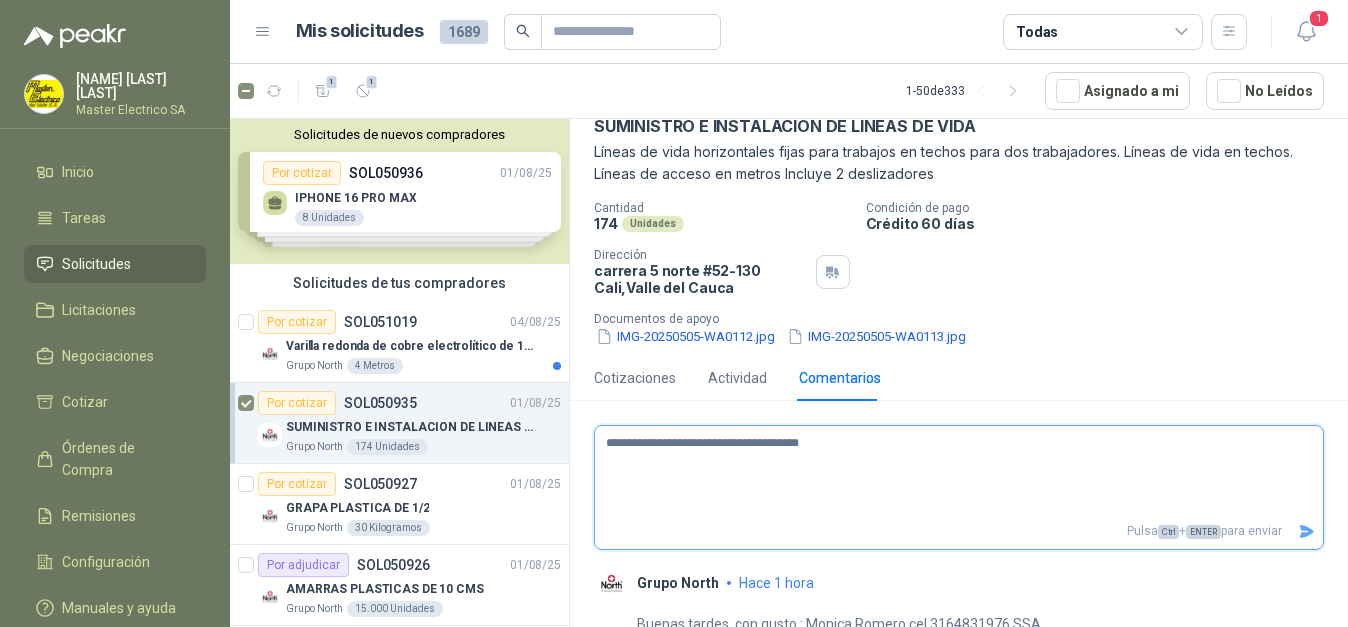 type 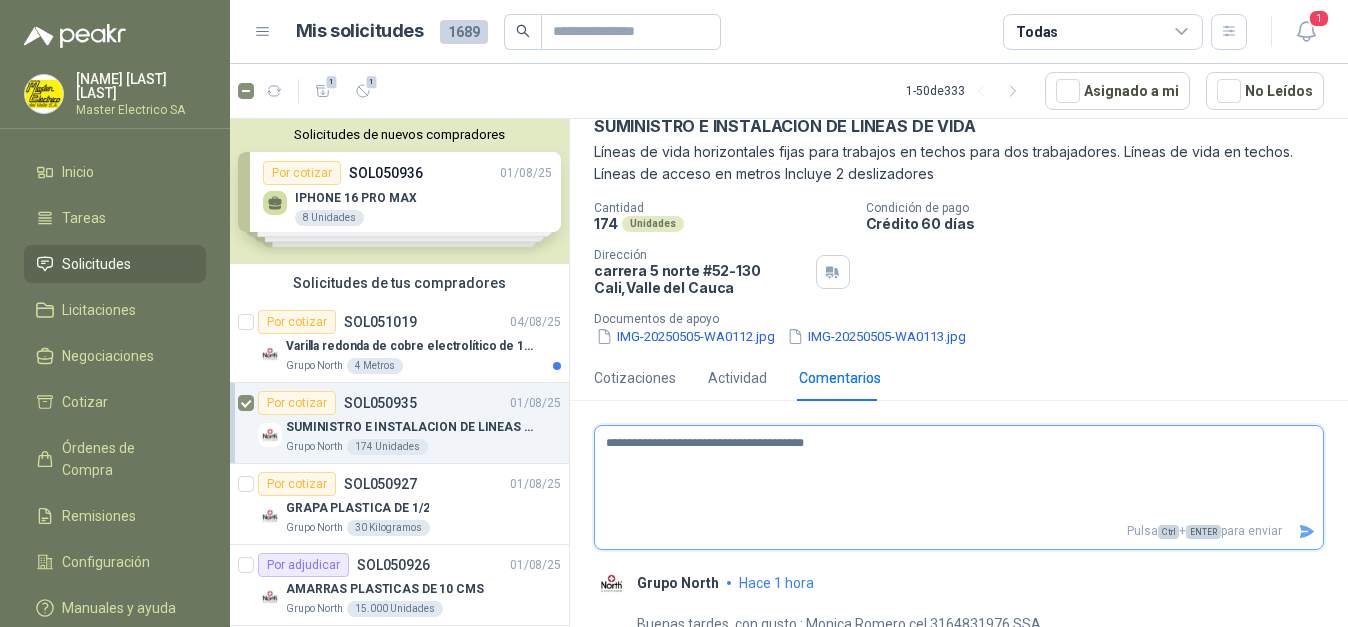 type 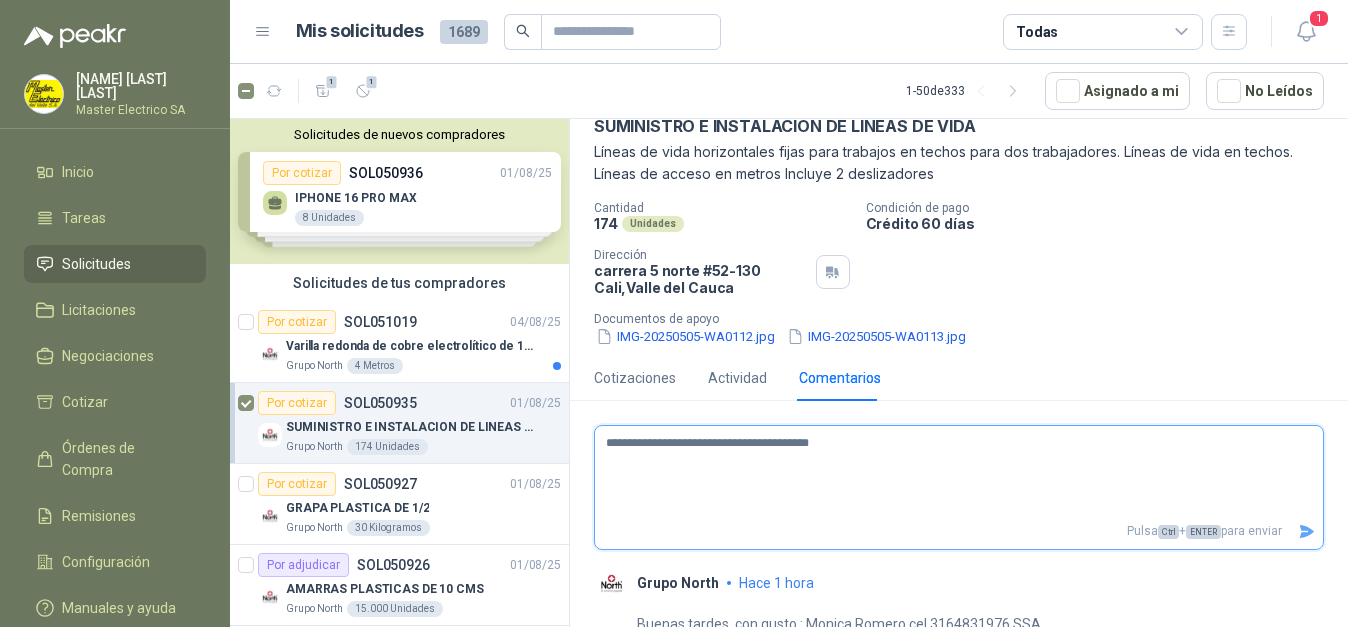 type 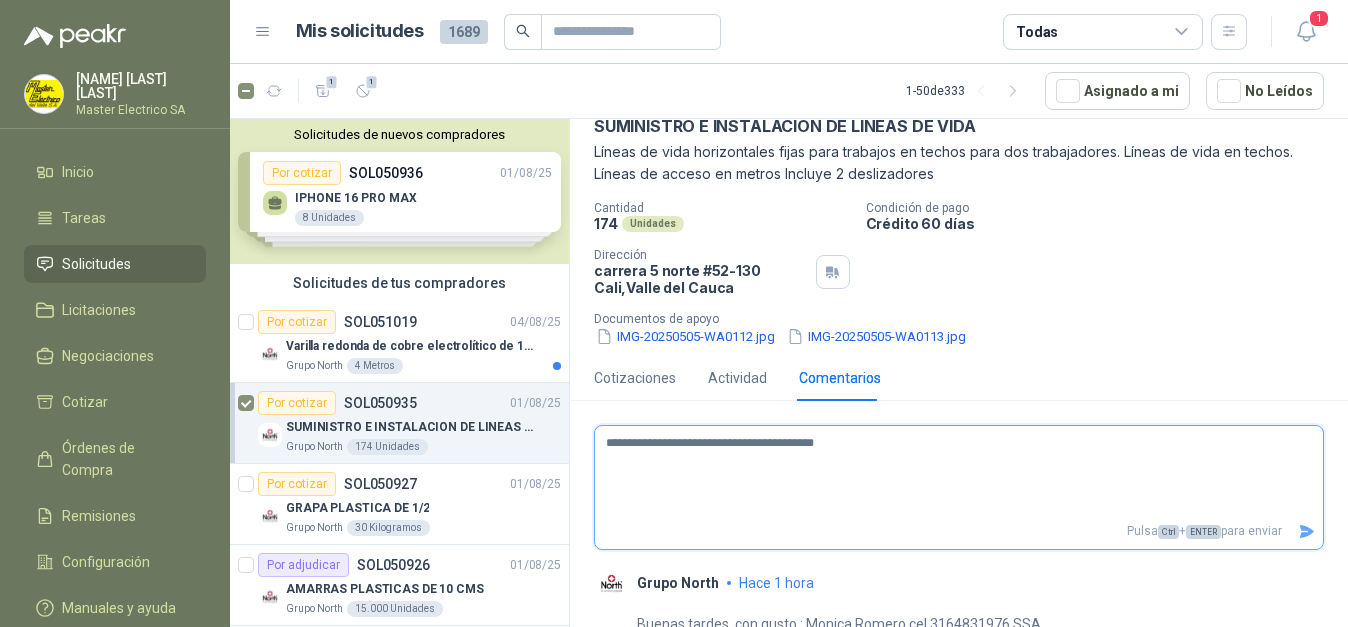 type 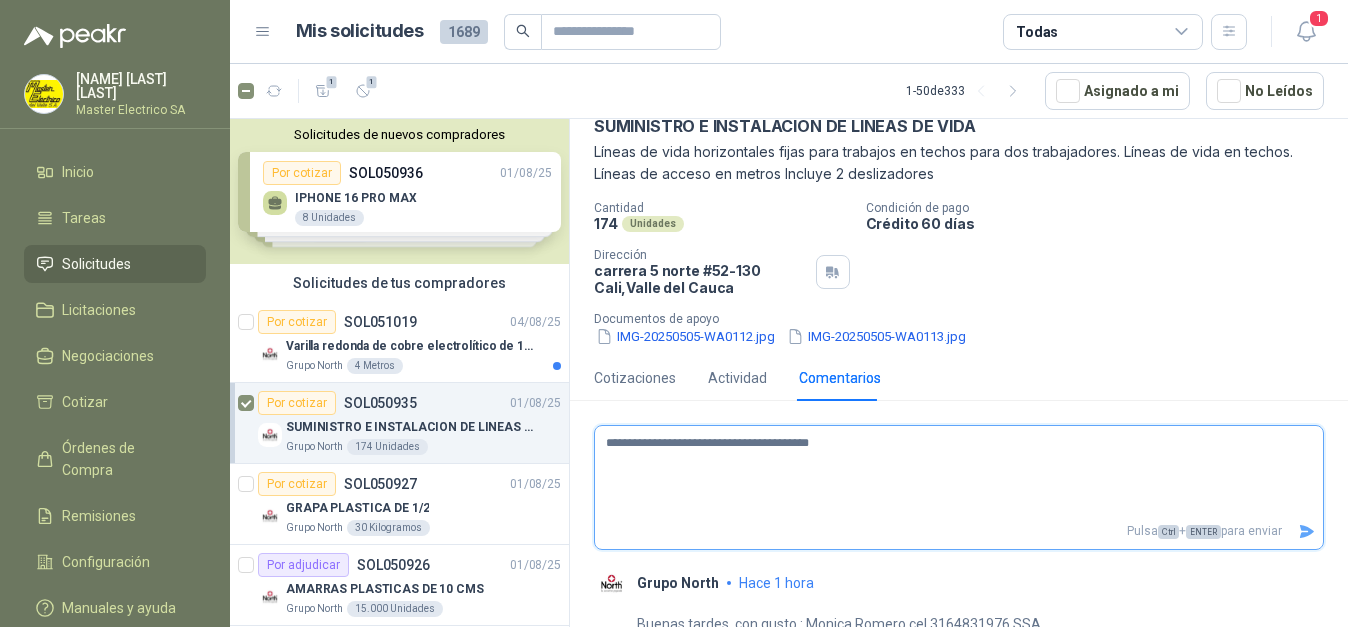 type 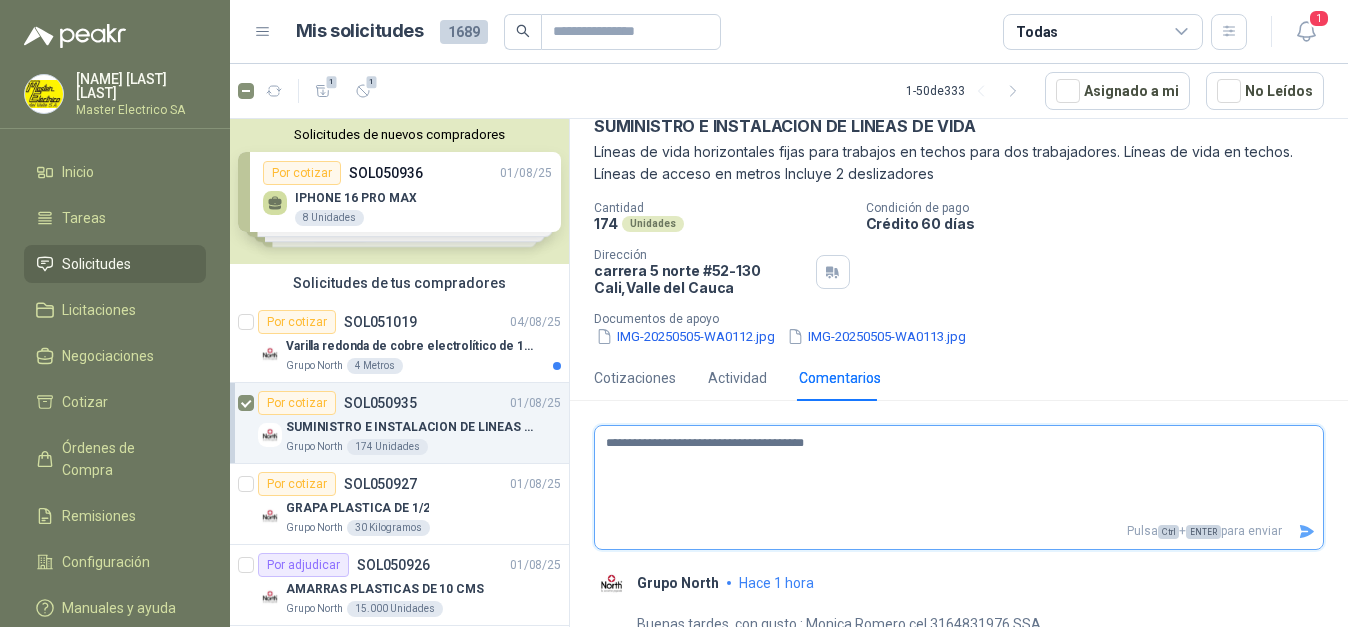 type 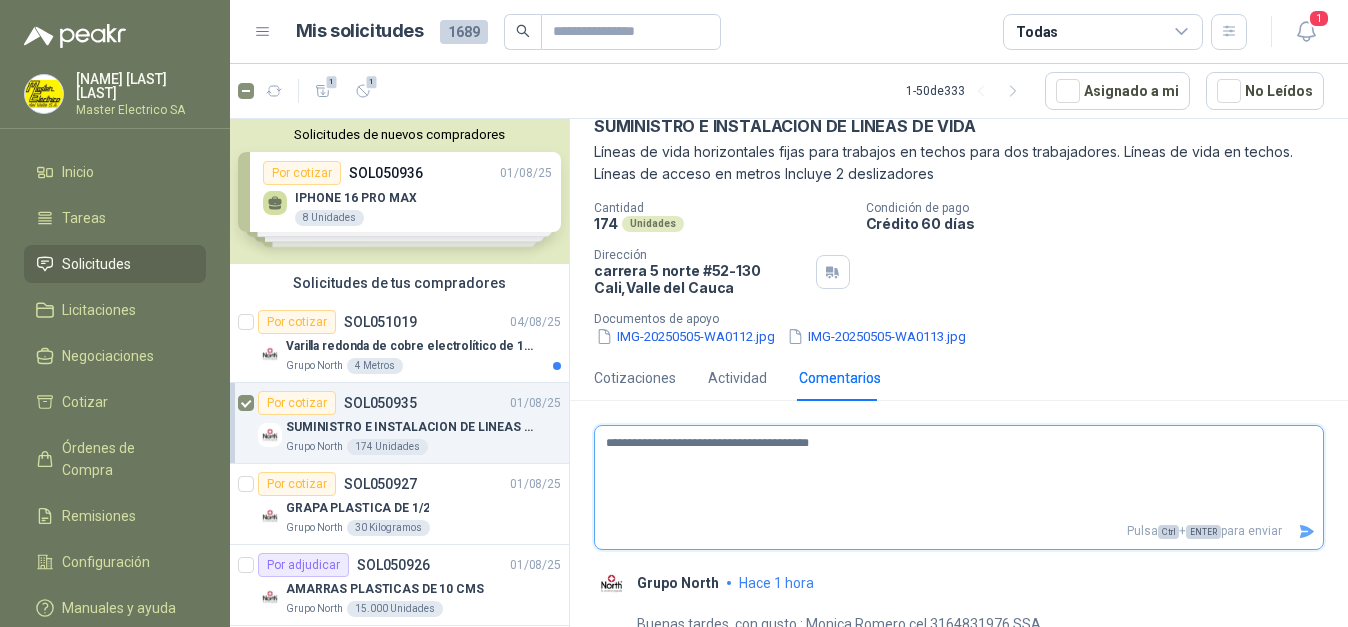 type 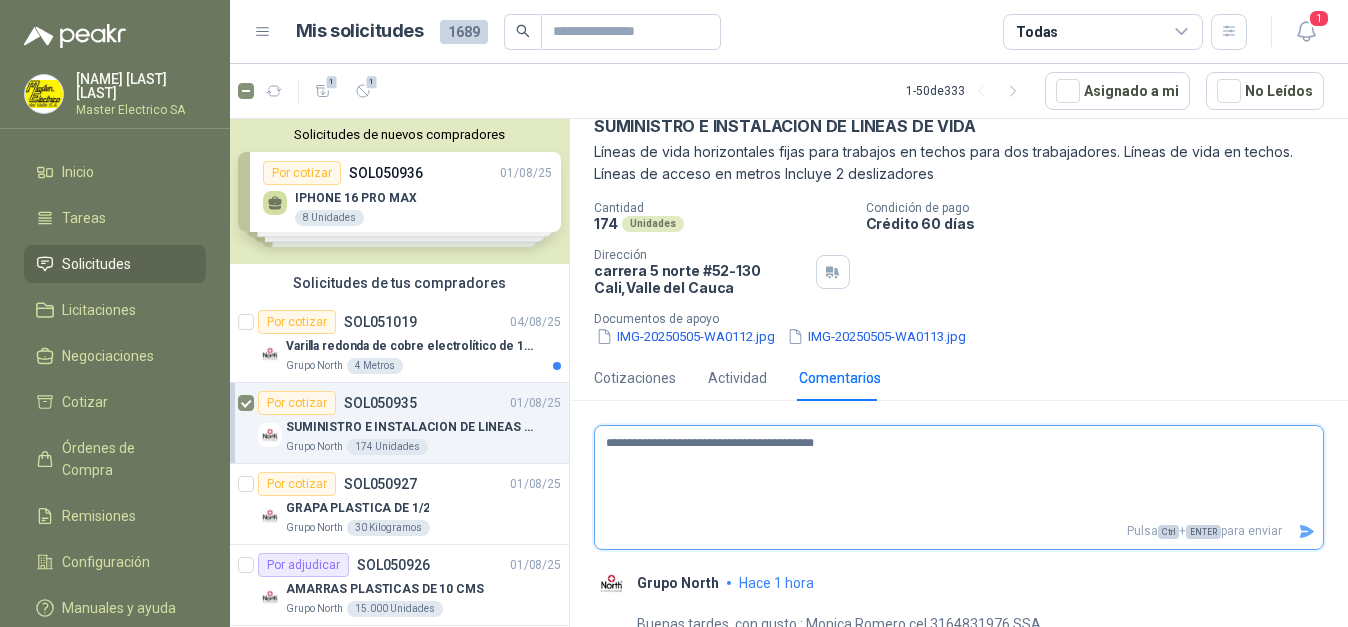 type 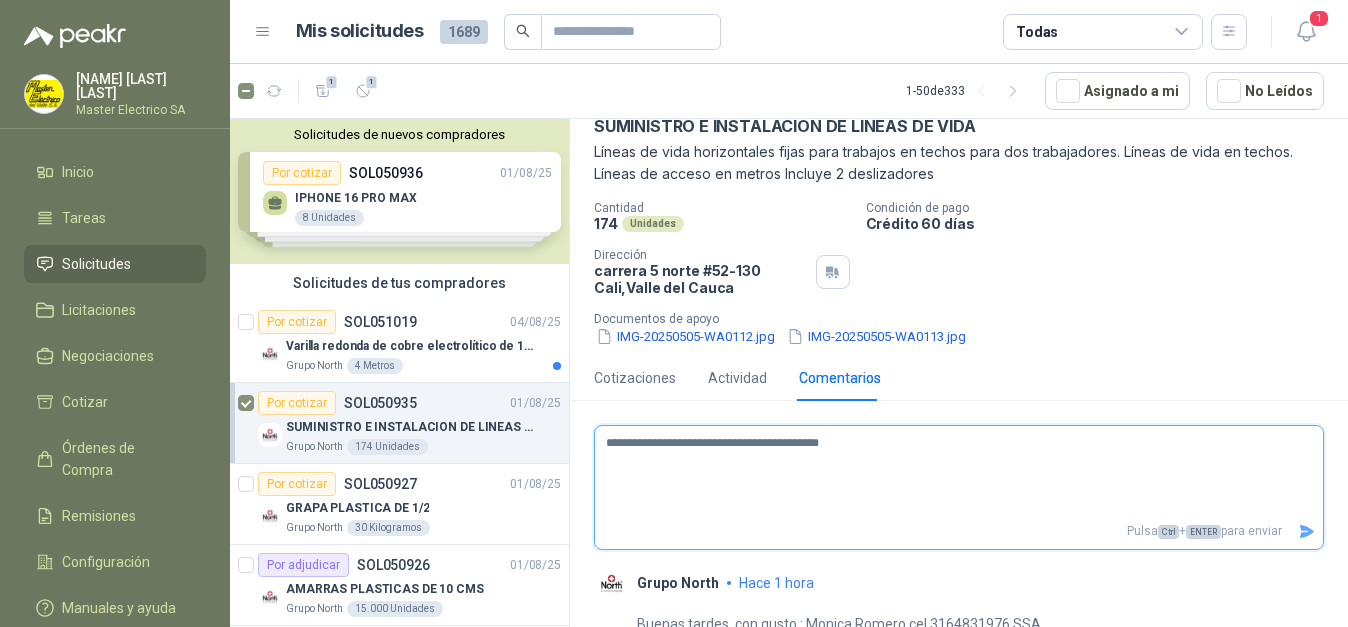 type 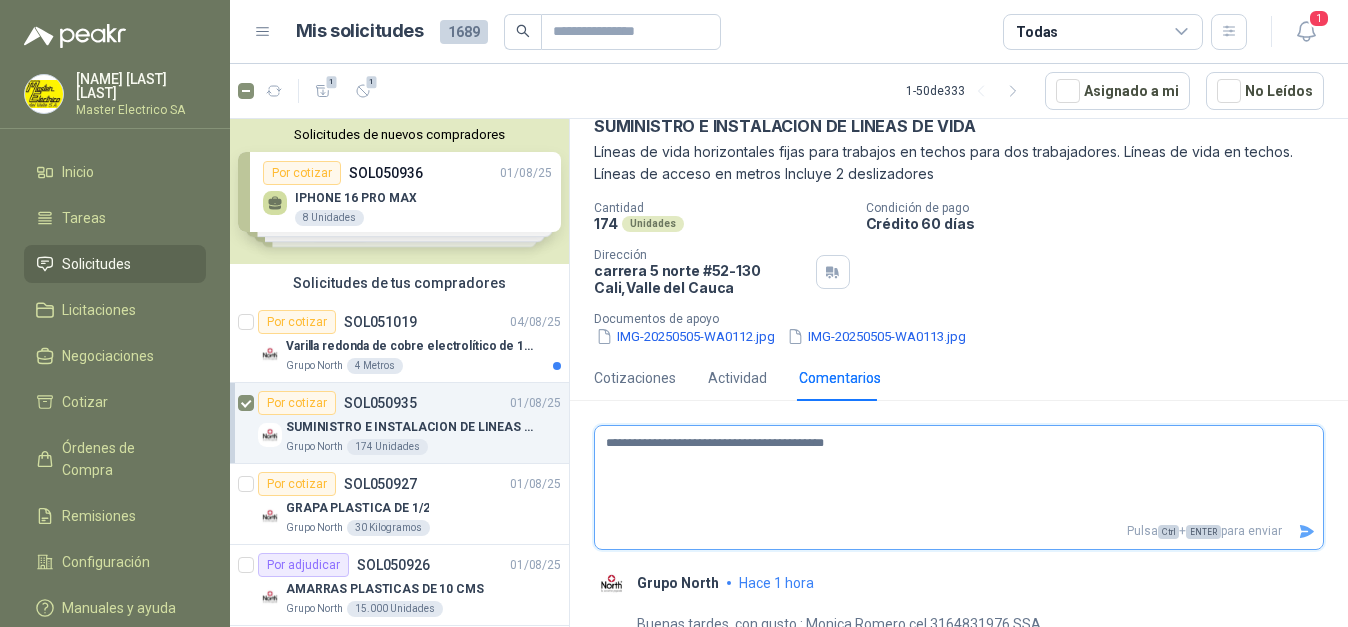 type 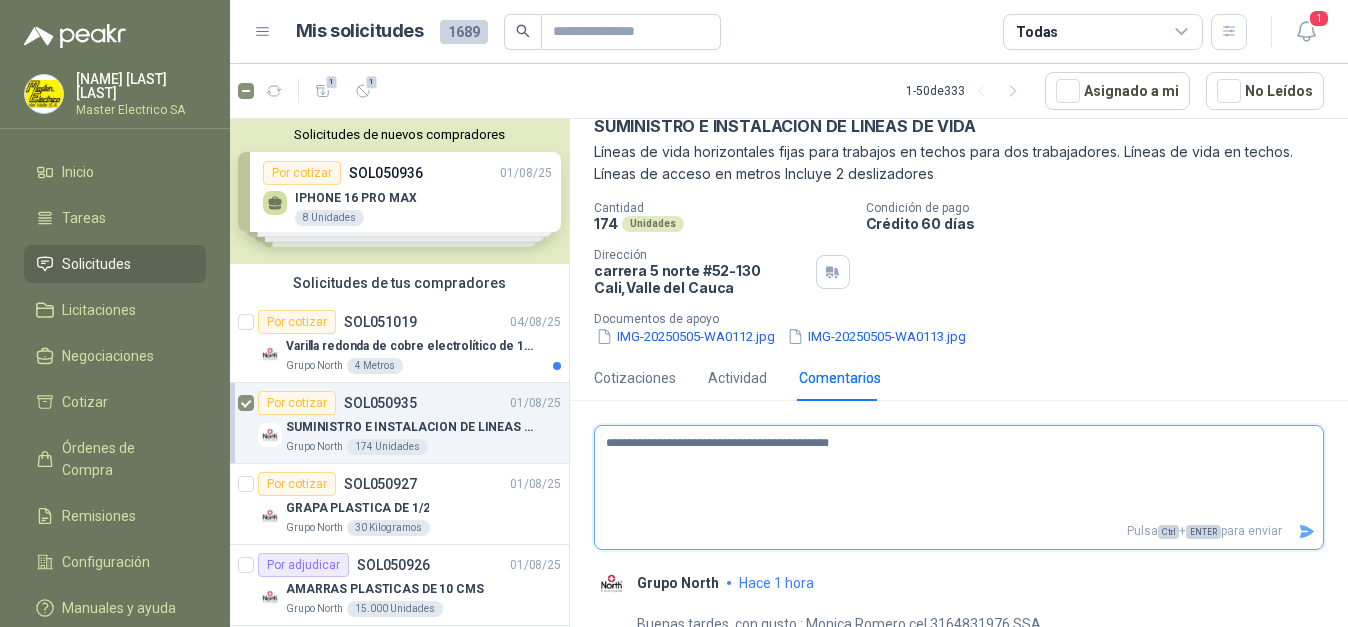 type 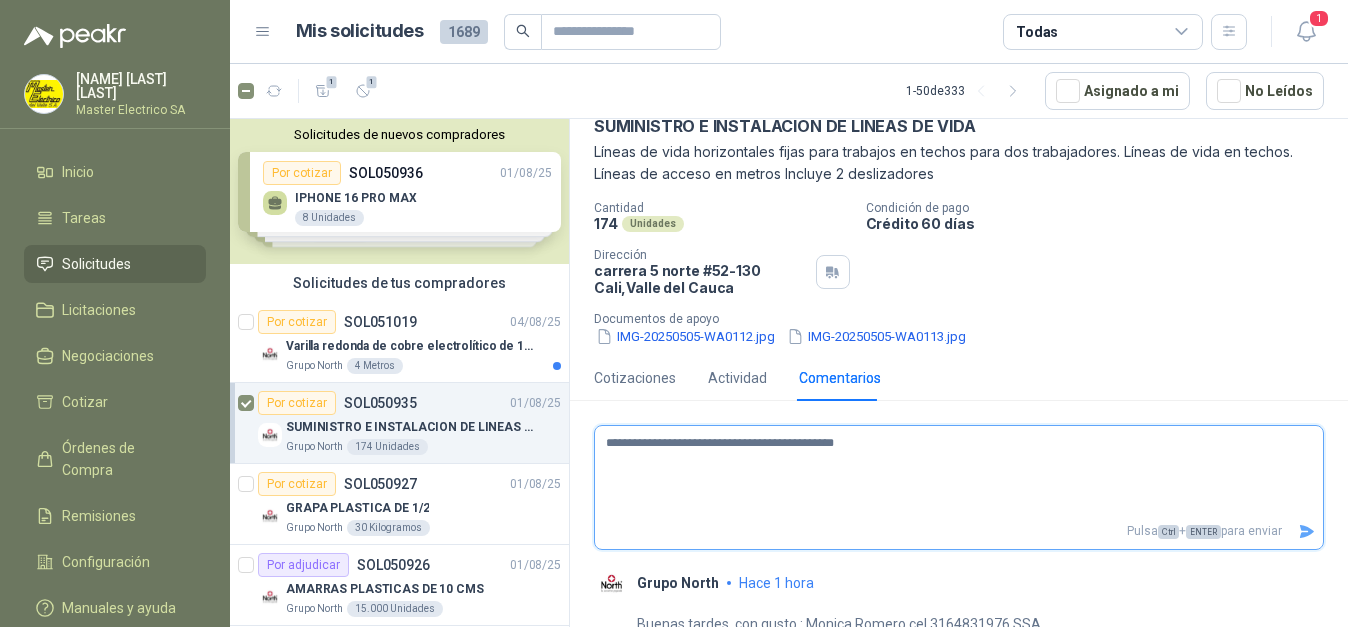 type 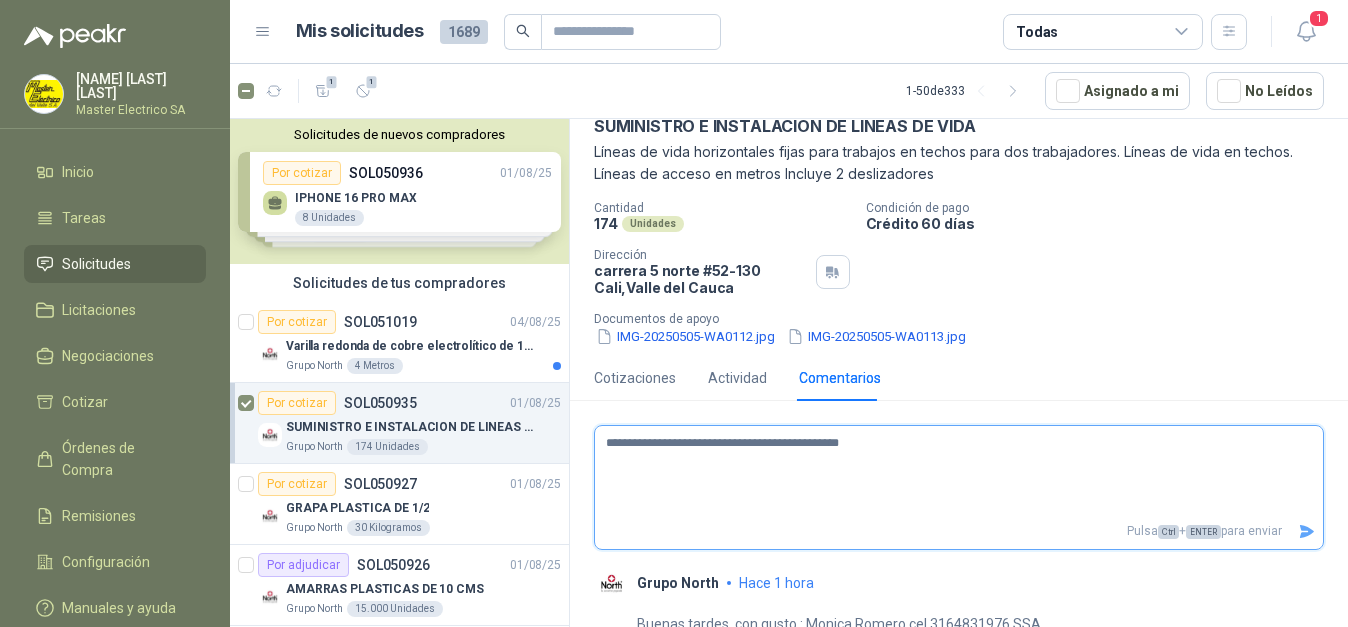 type 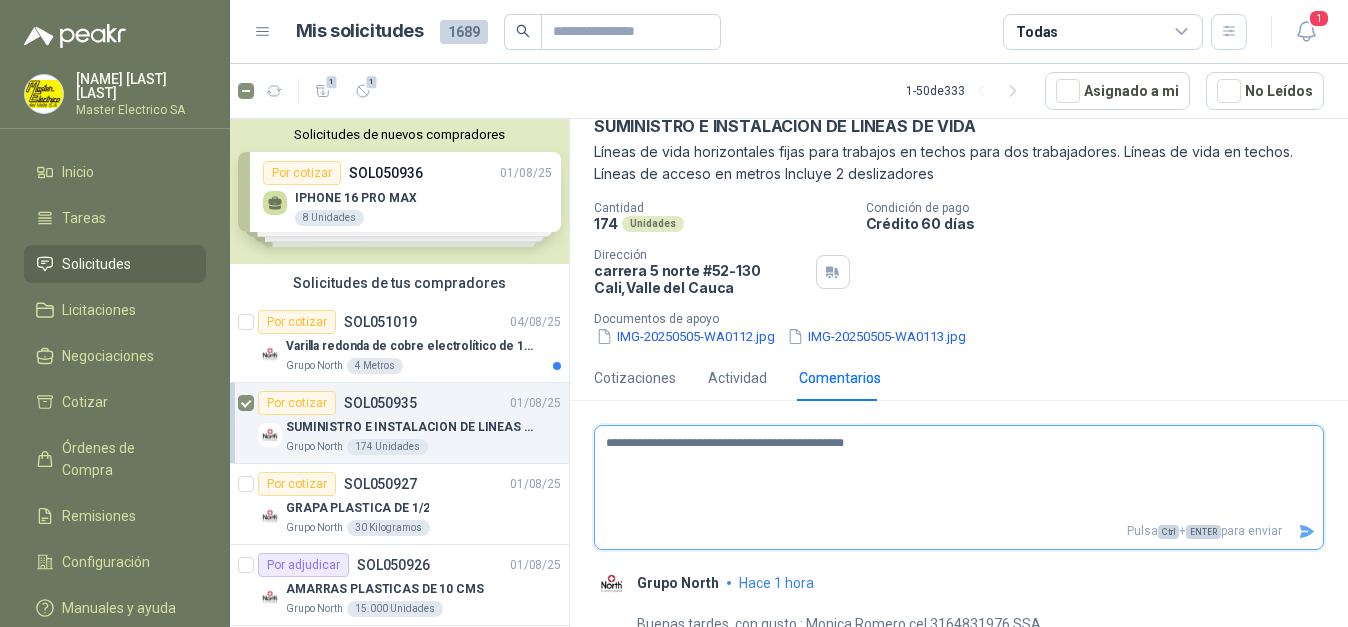 type 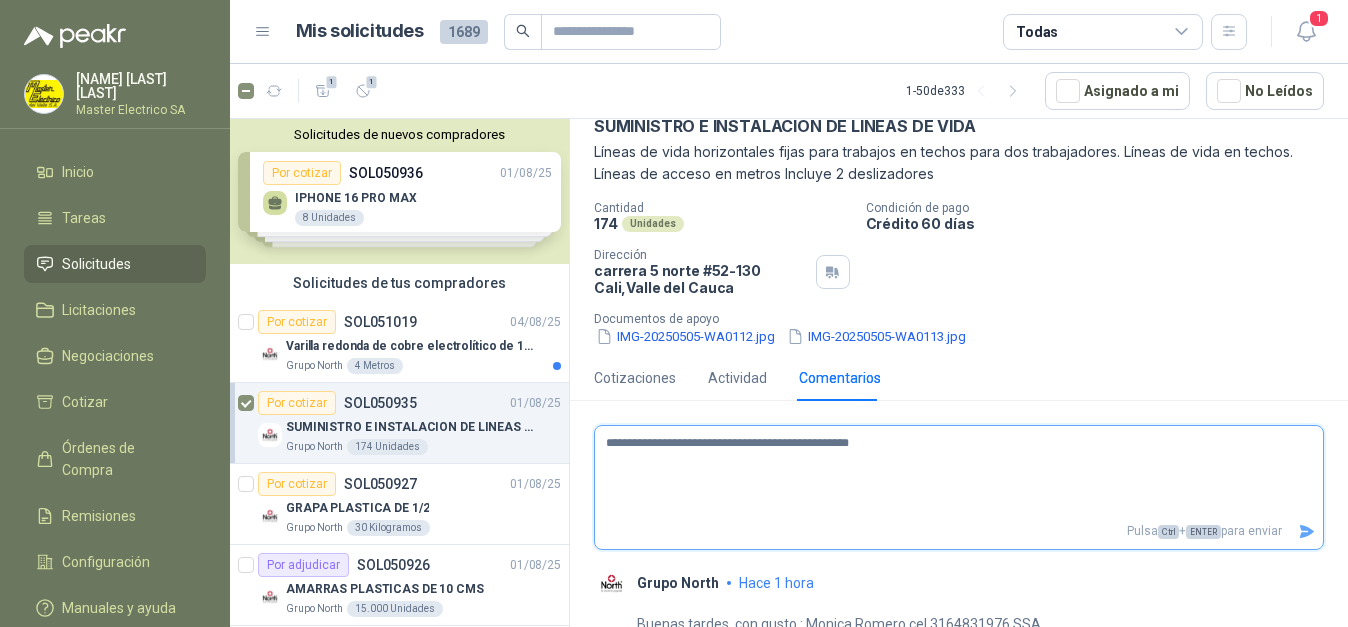 type 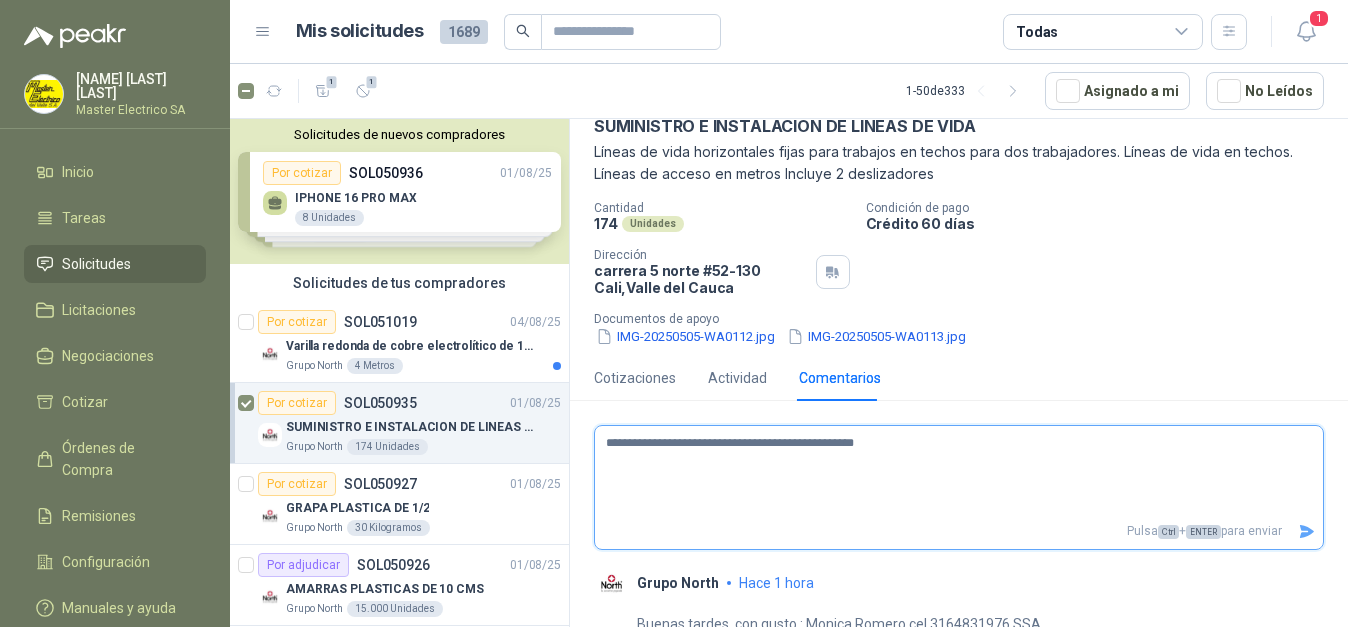 type 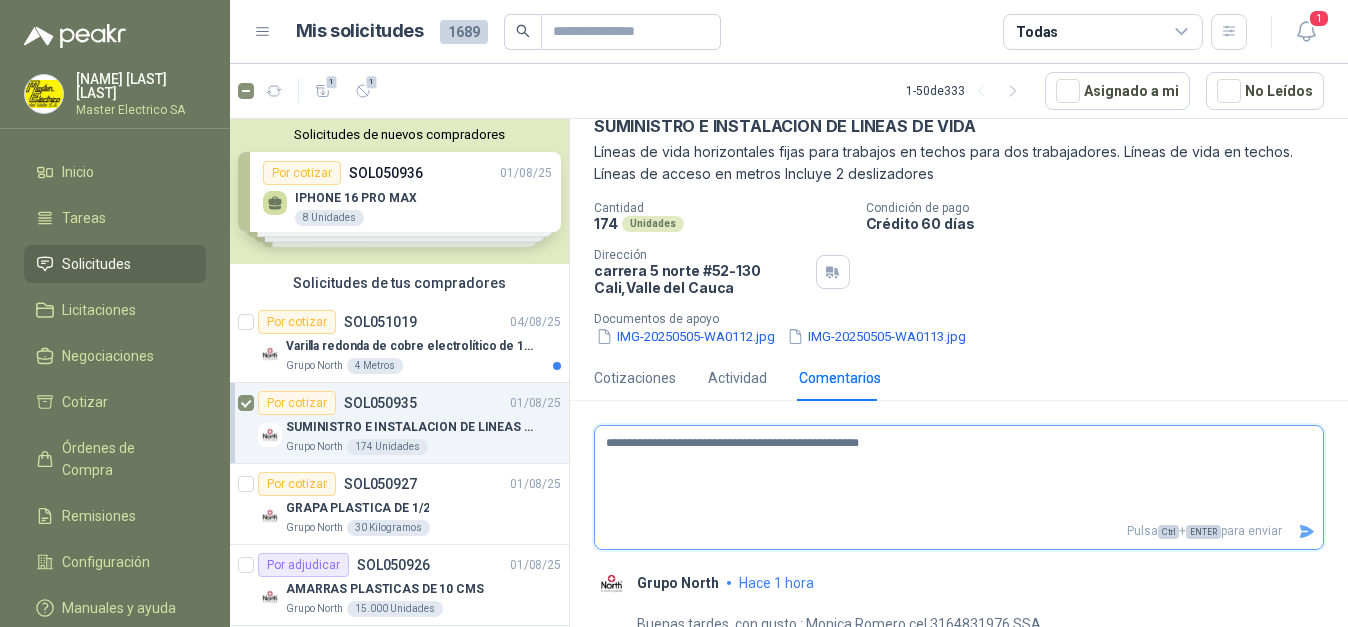 type 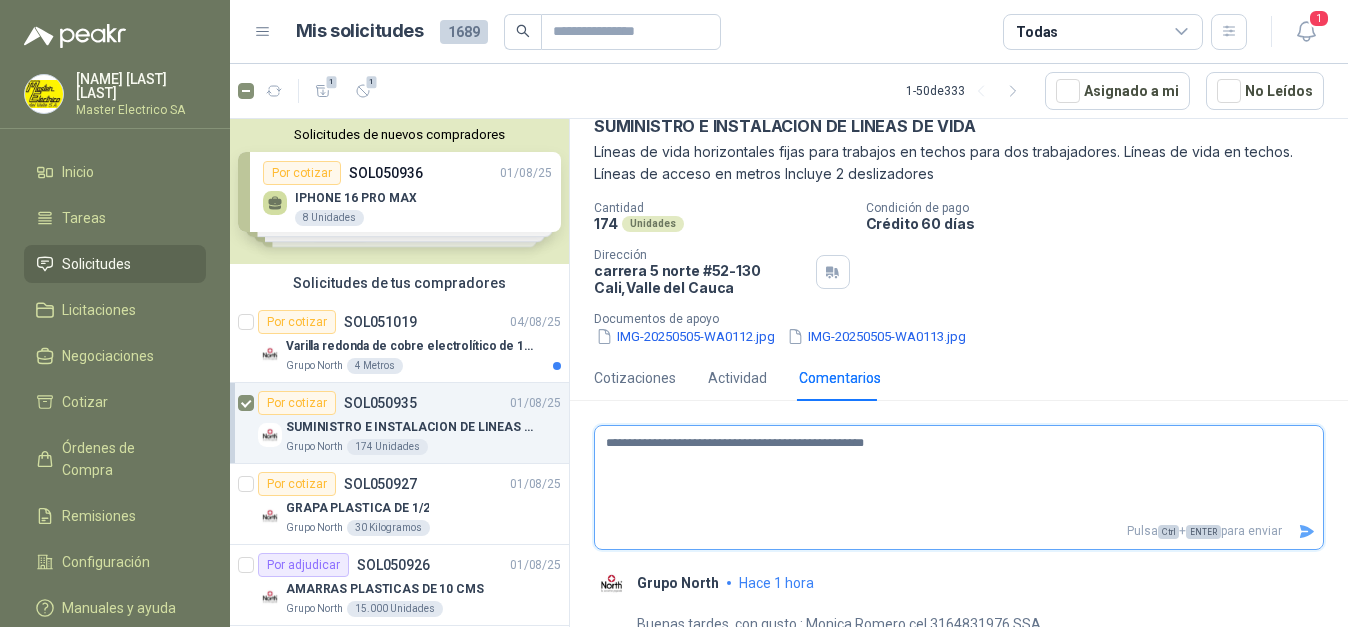 type 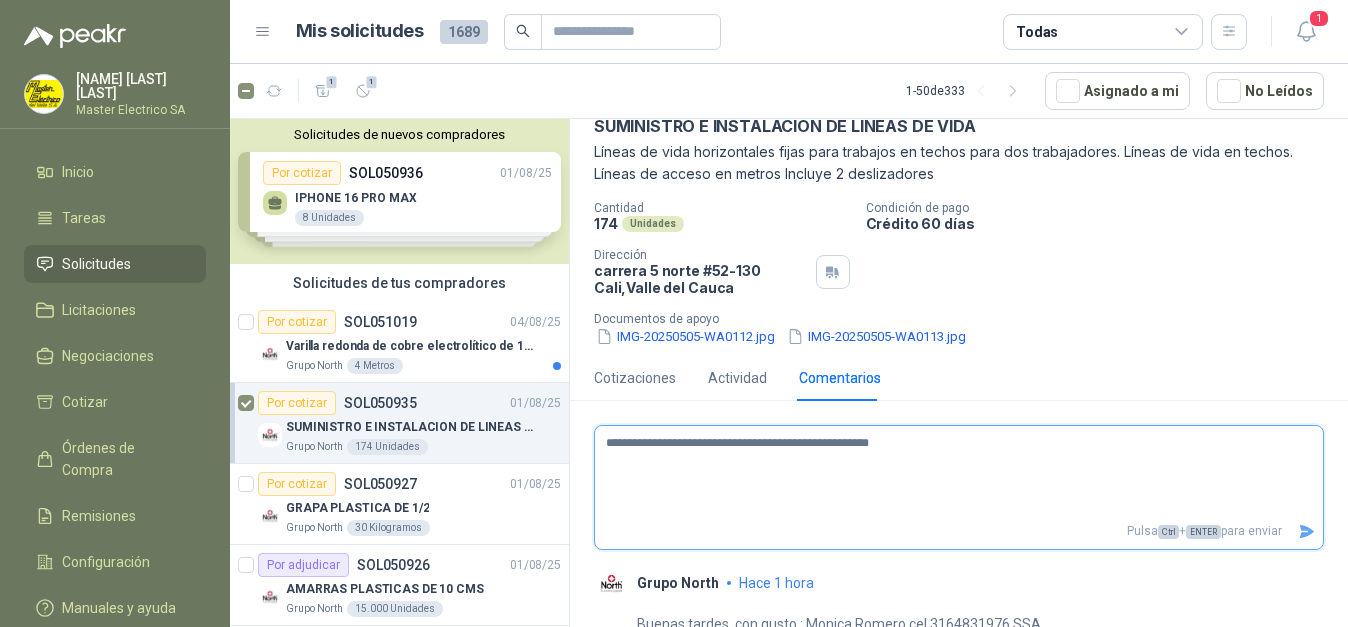 type 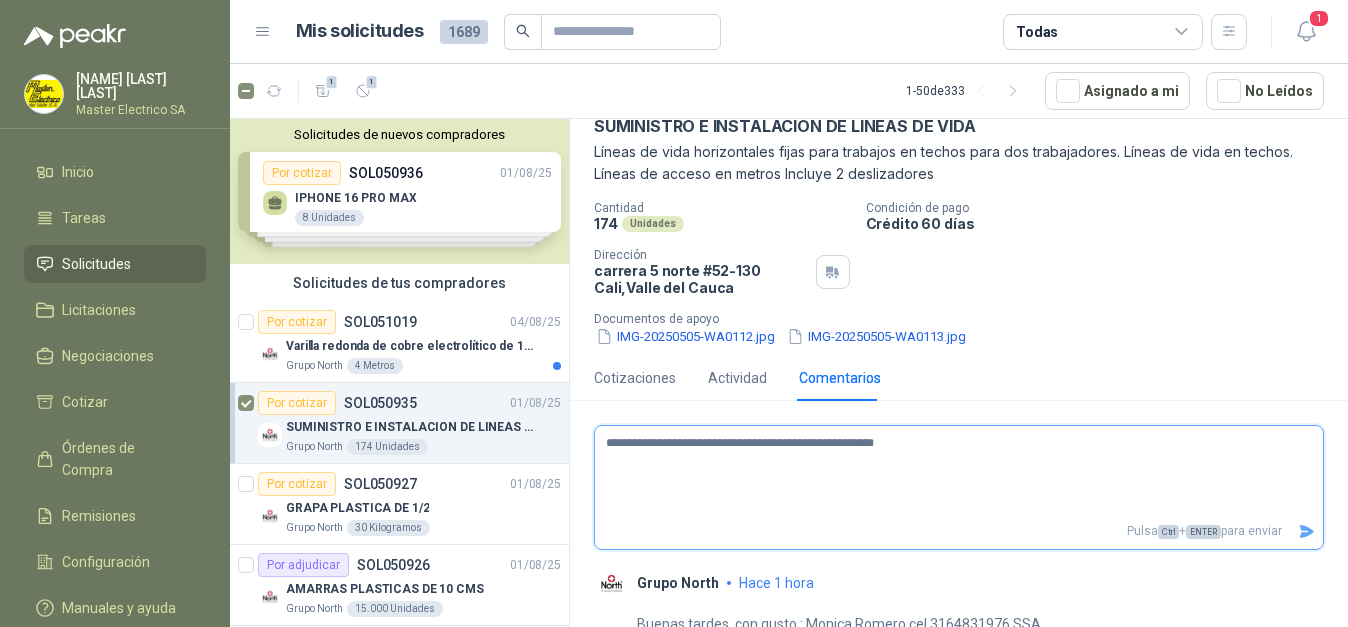 type 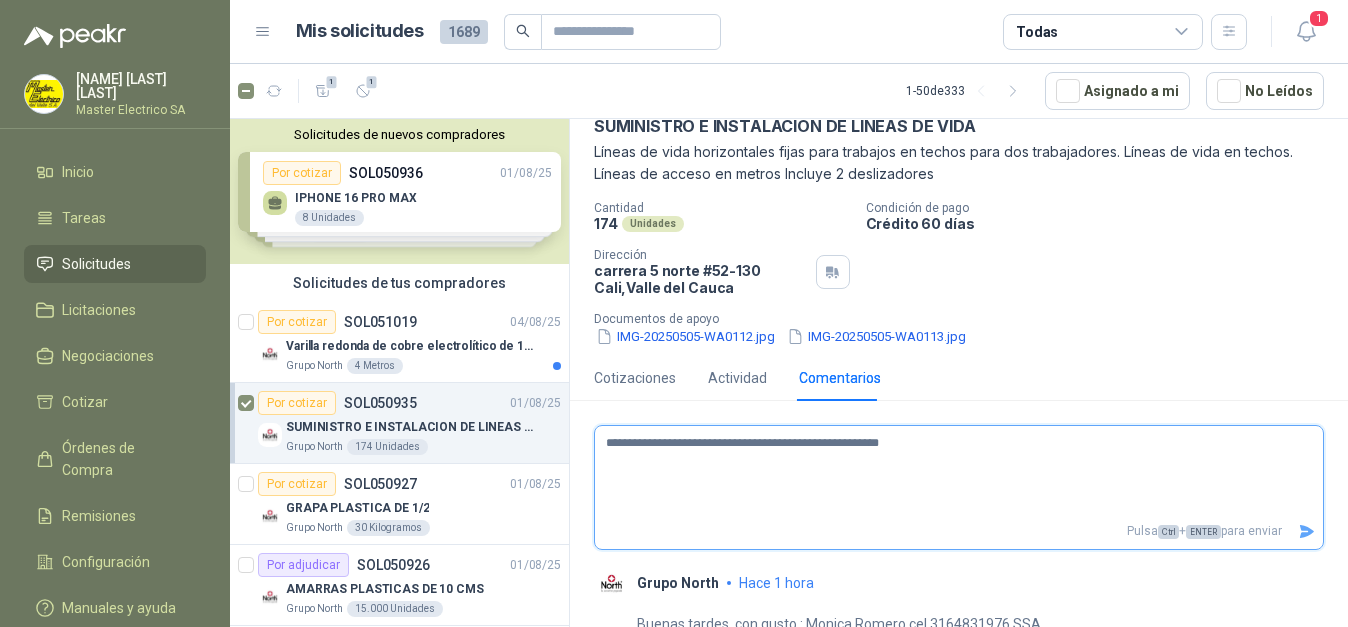 type 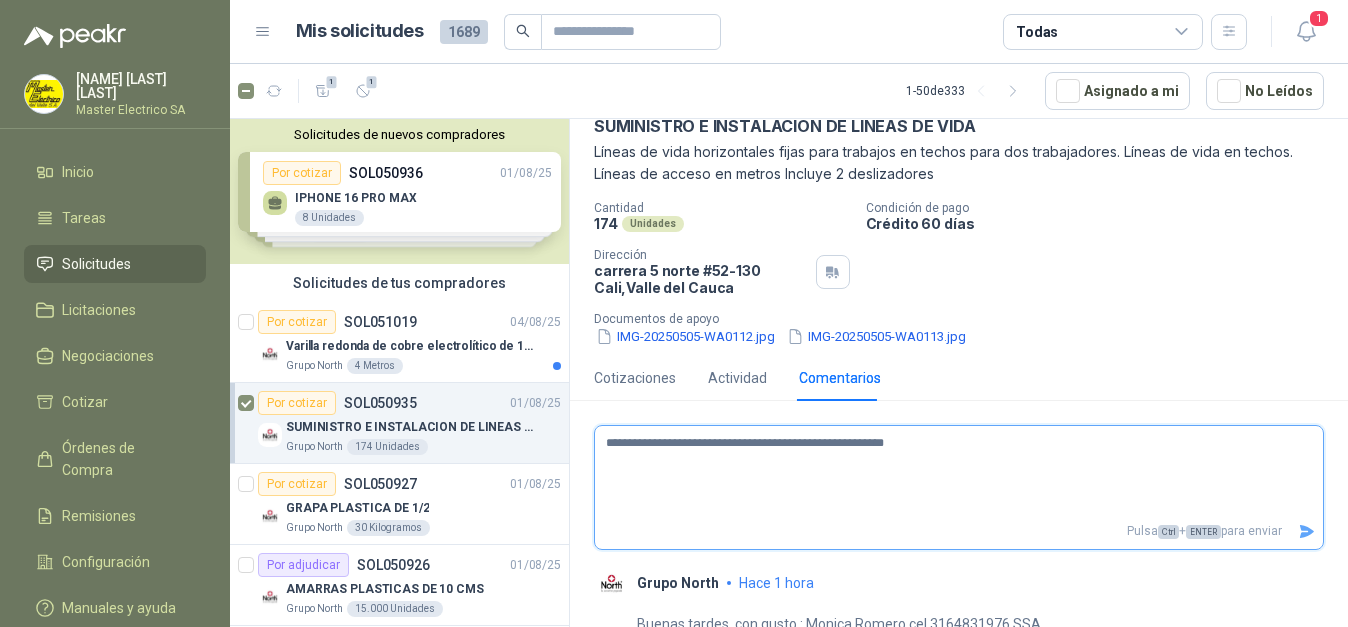 type 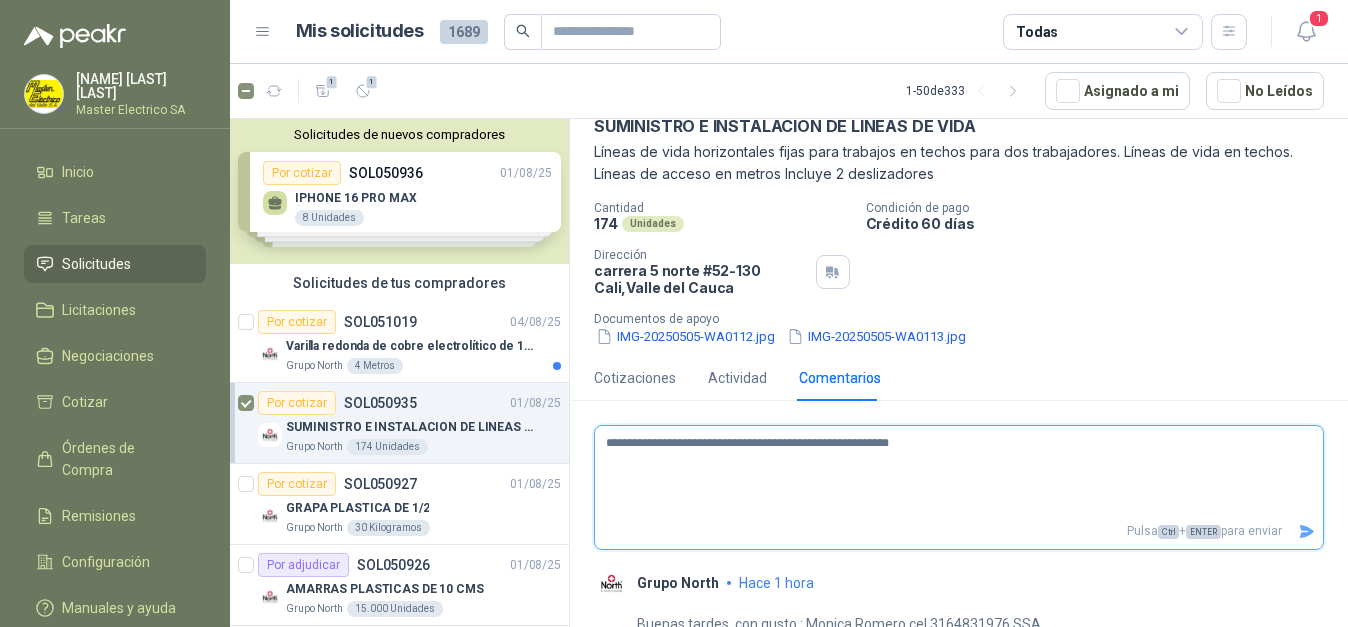 type 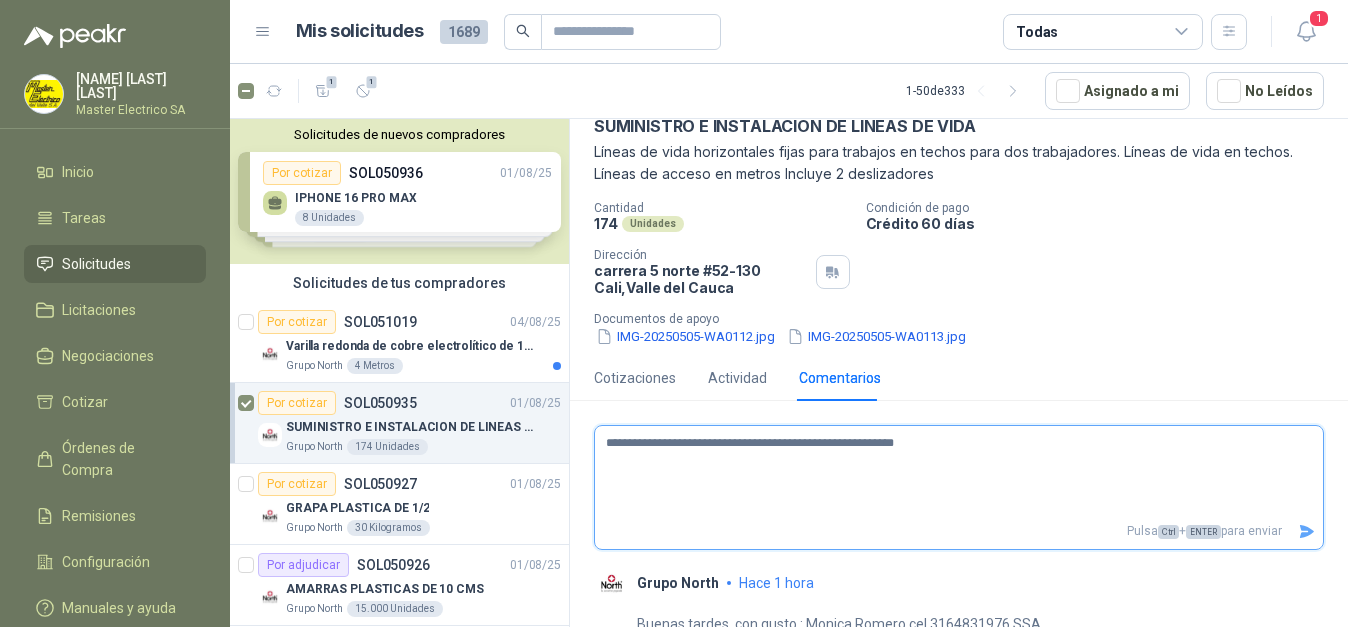 type 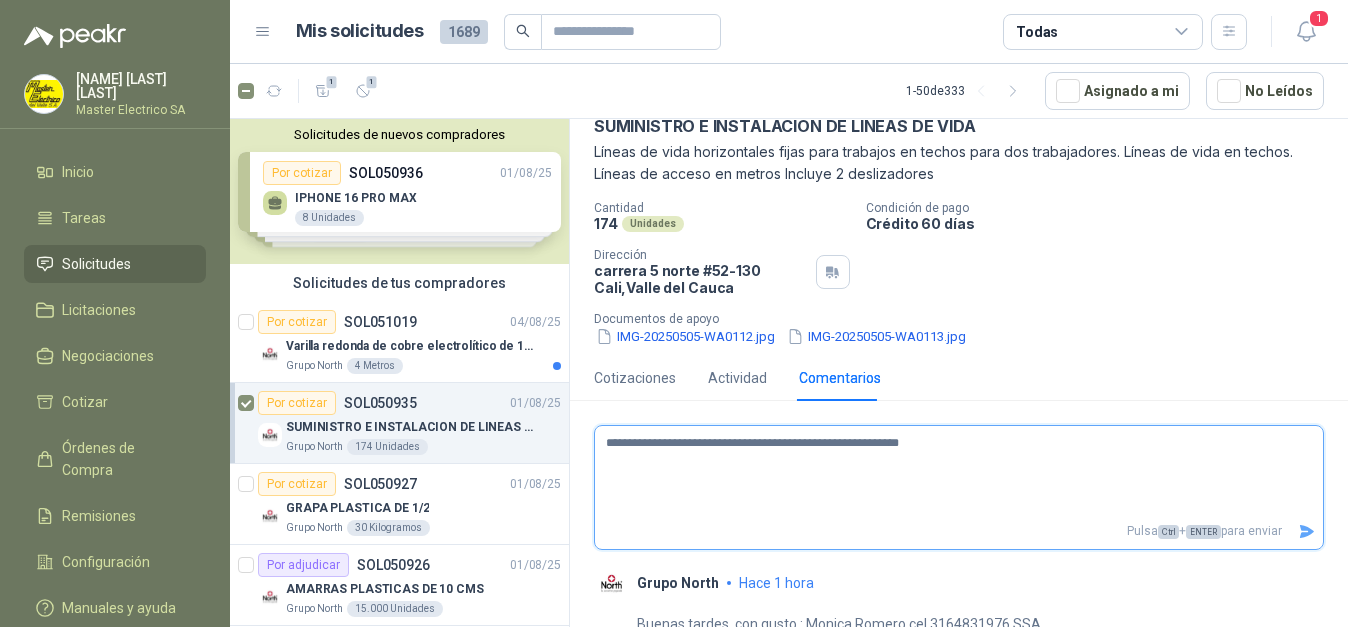 type 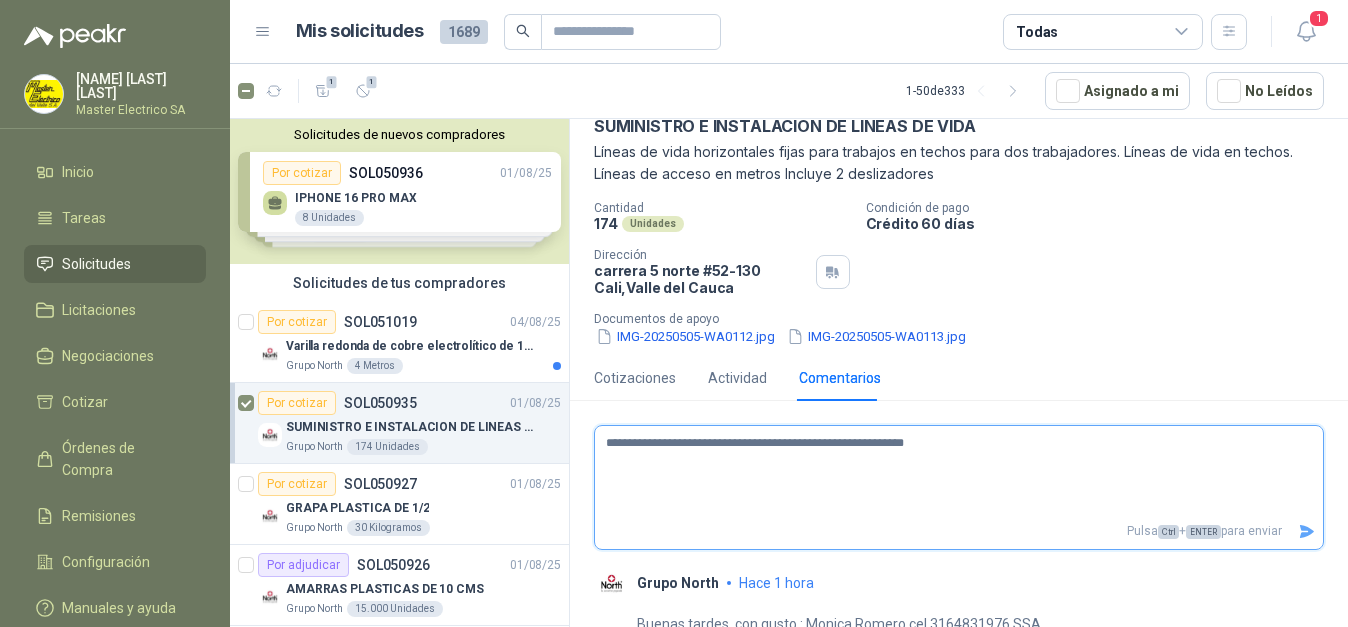 type 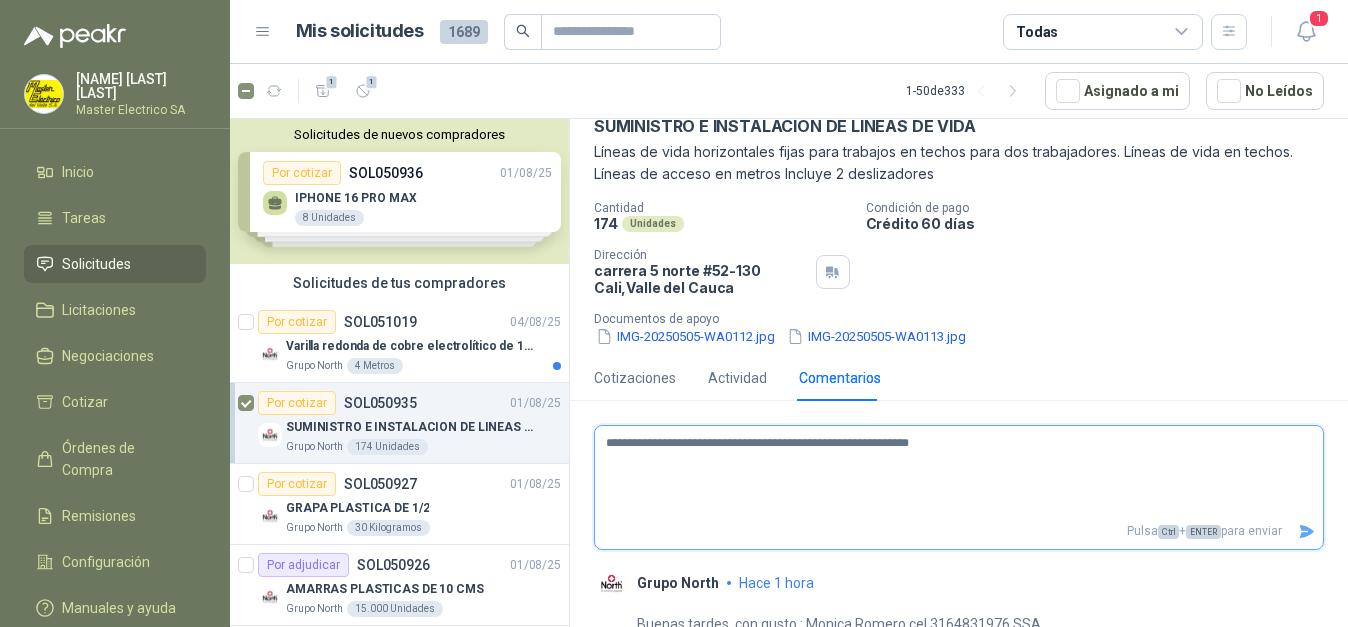 type 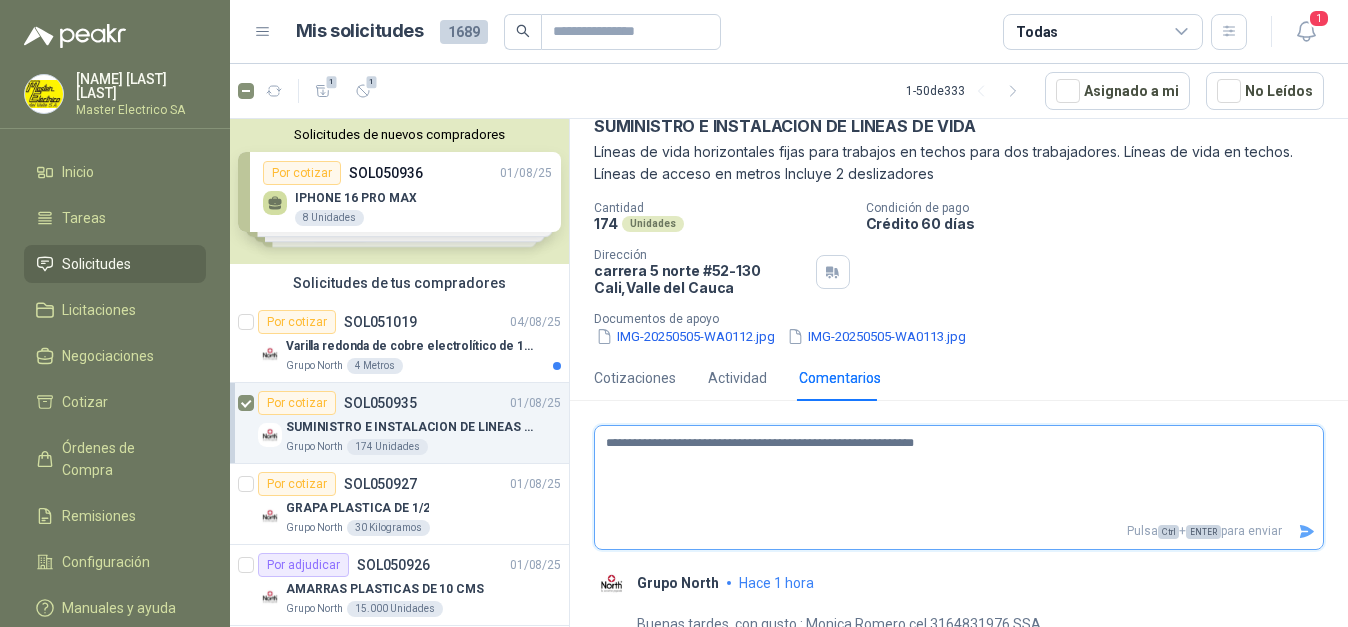 type 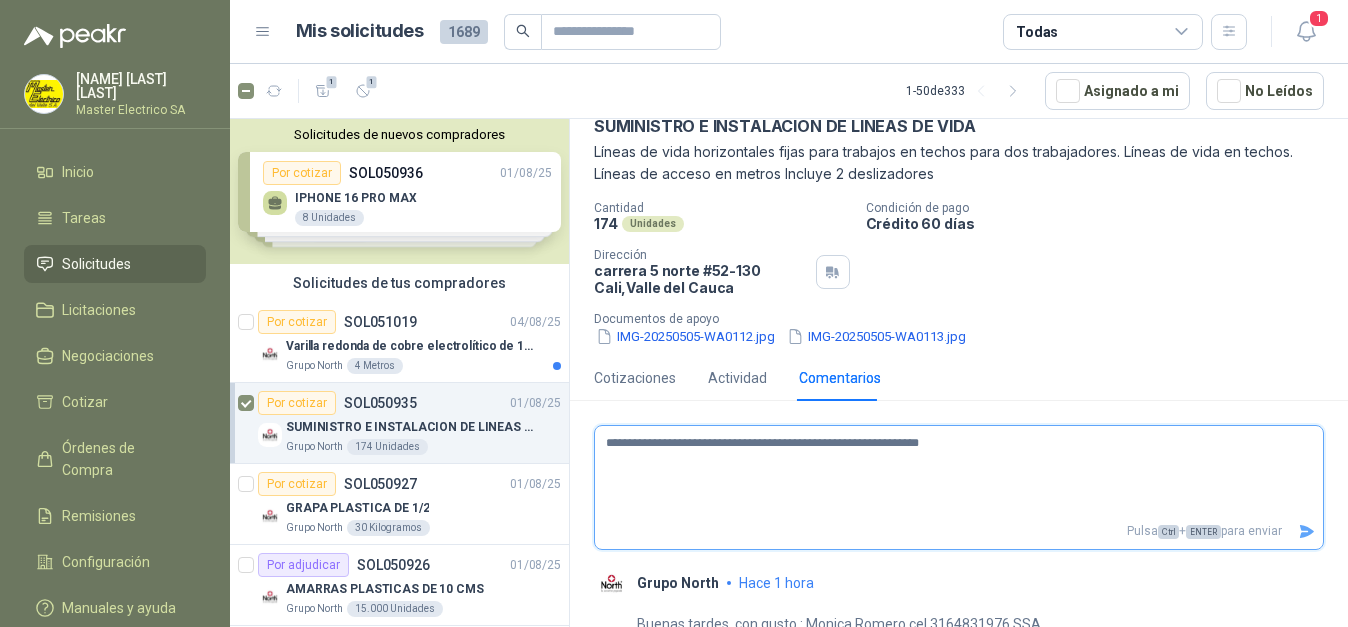type 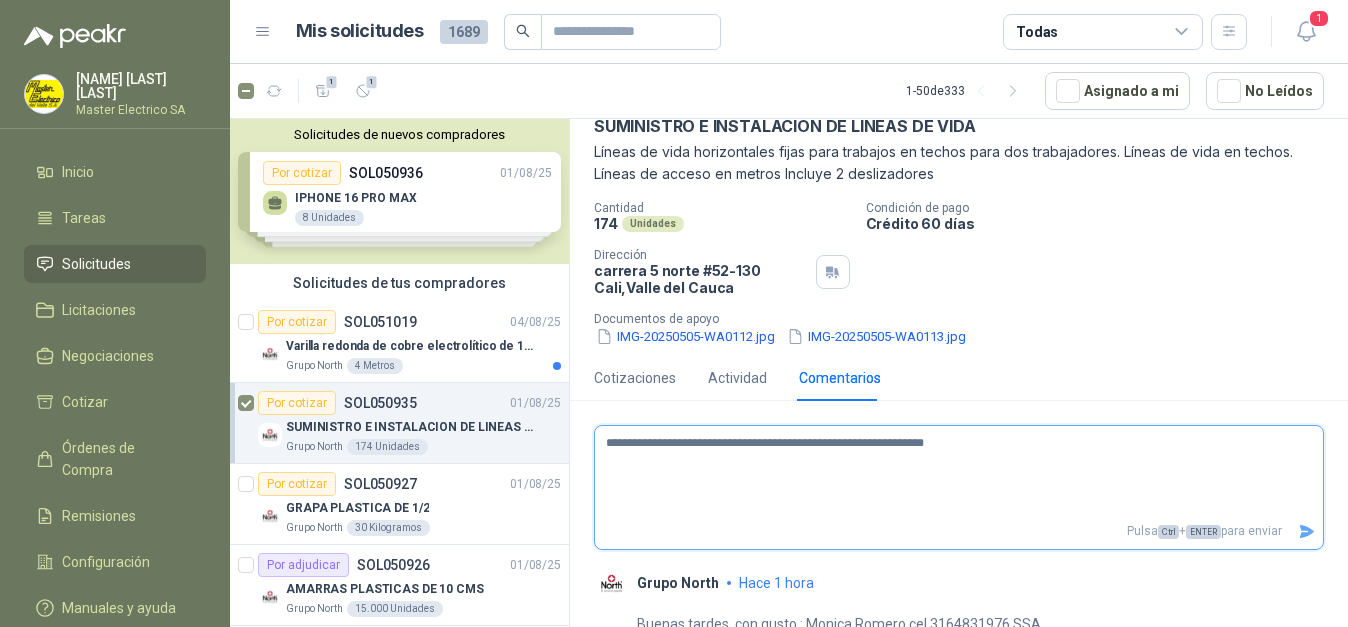 type 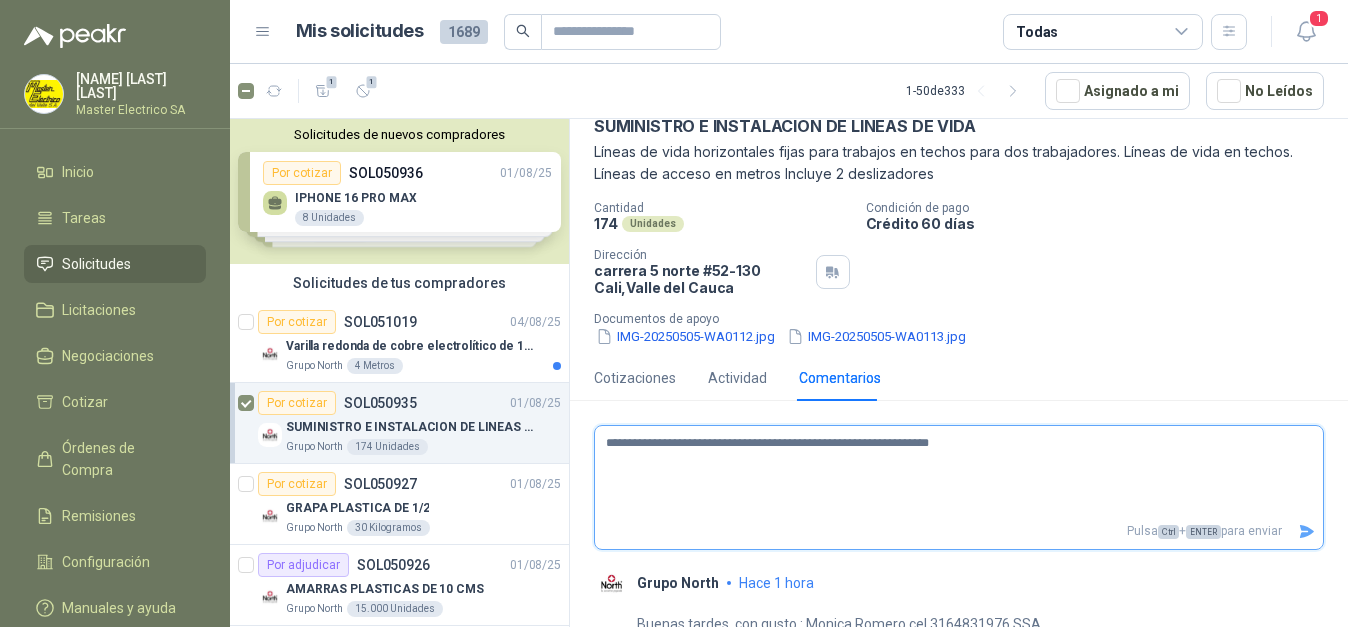 type 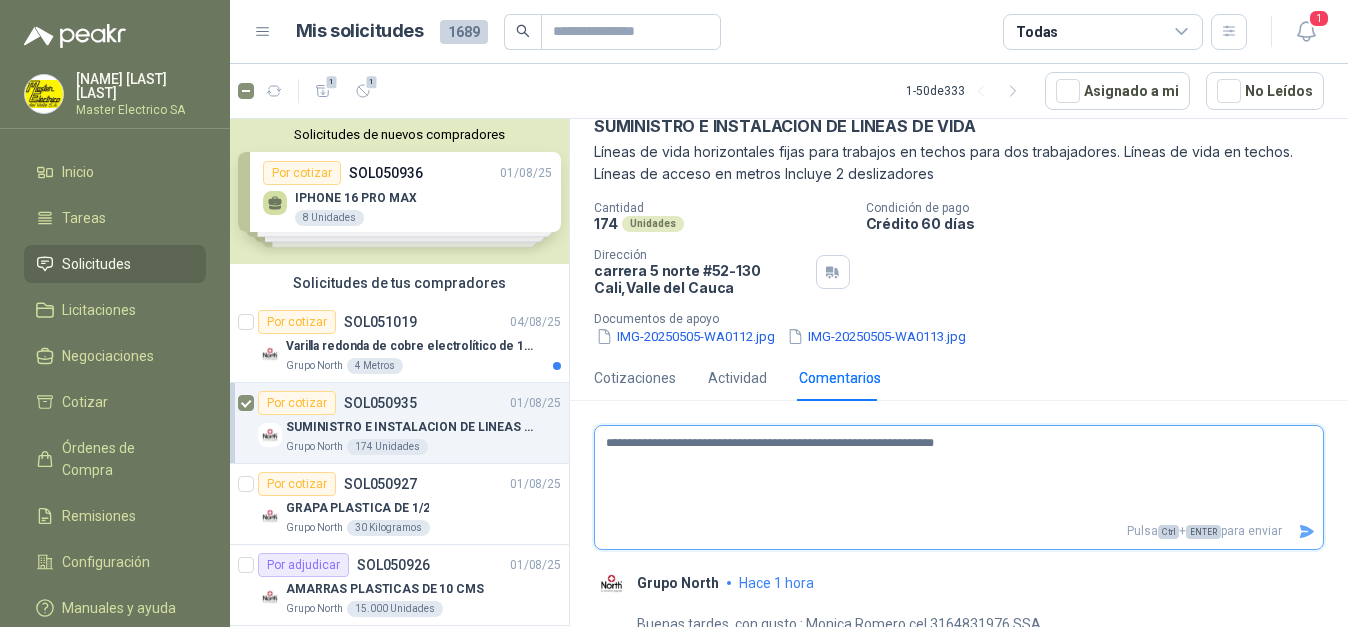 type 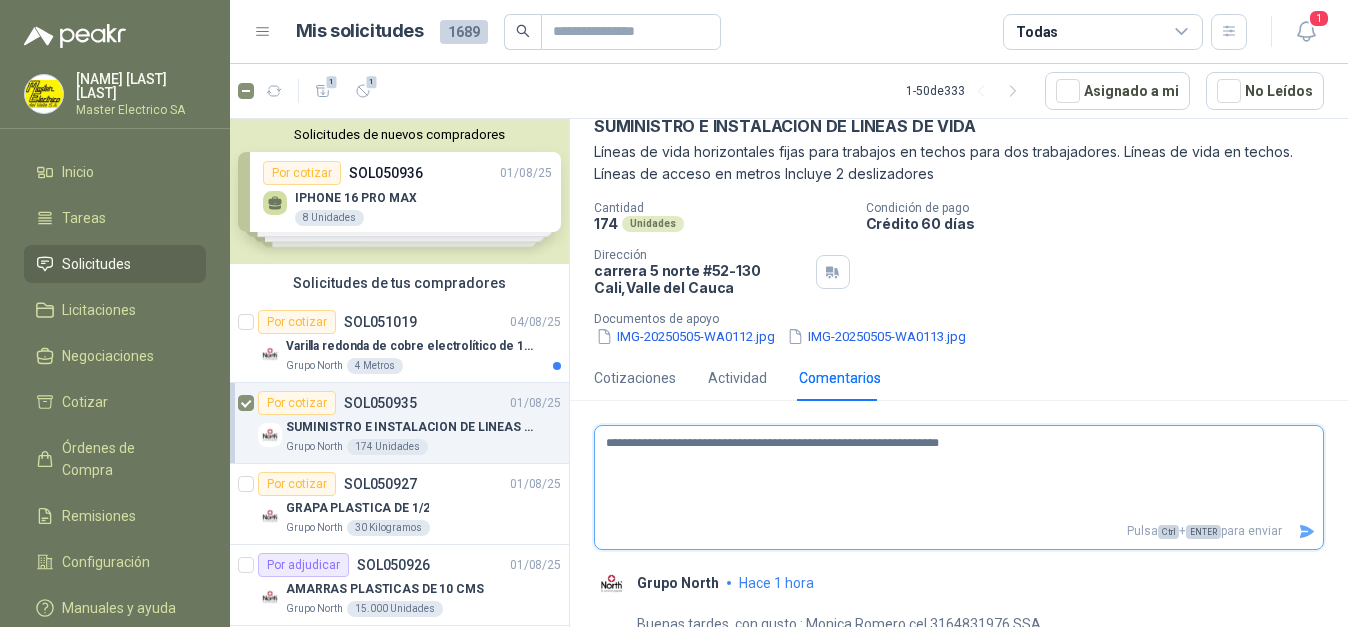type 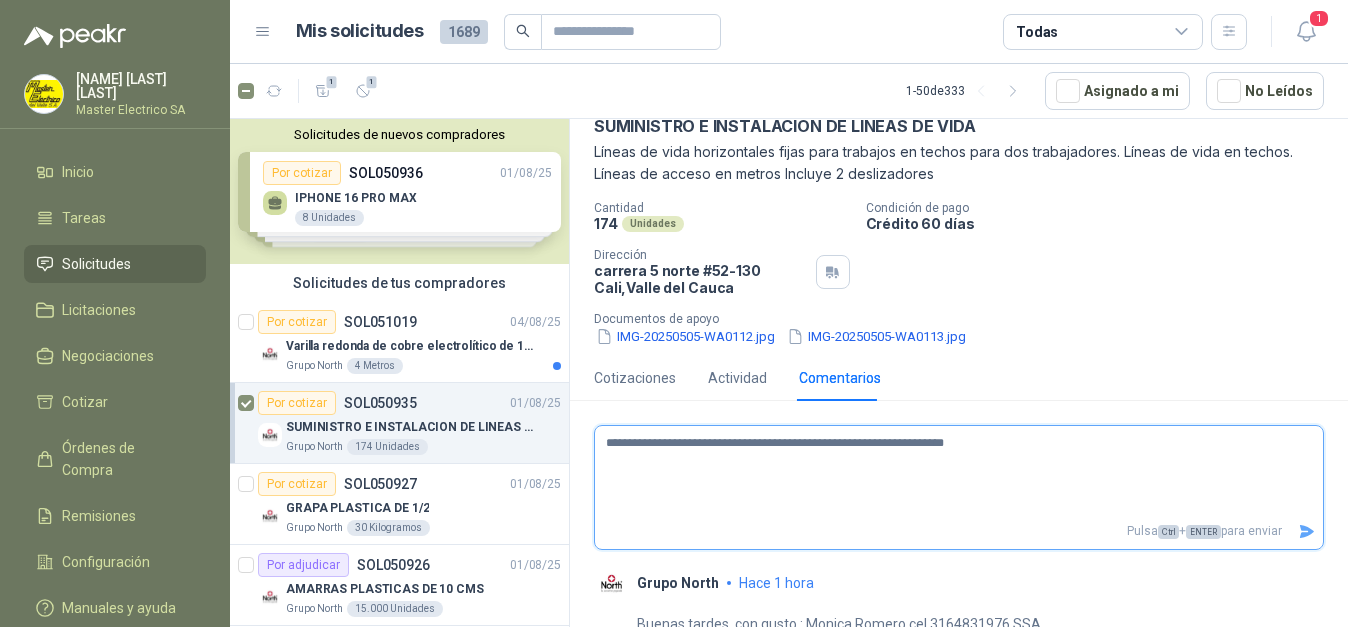type 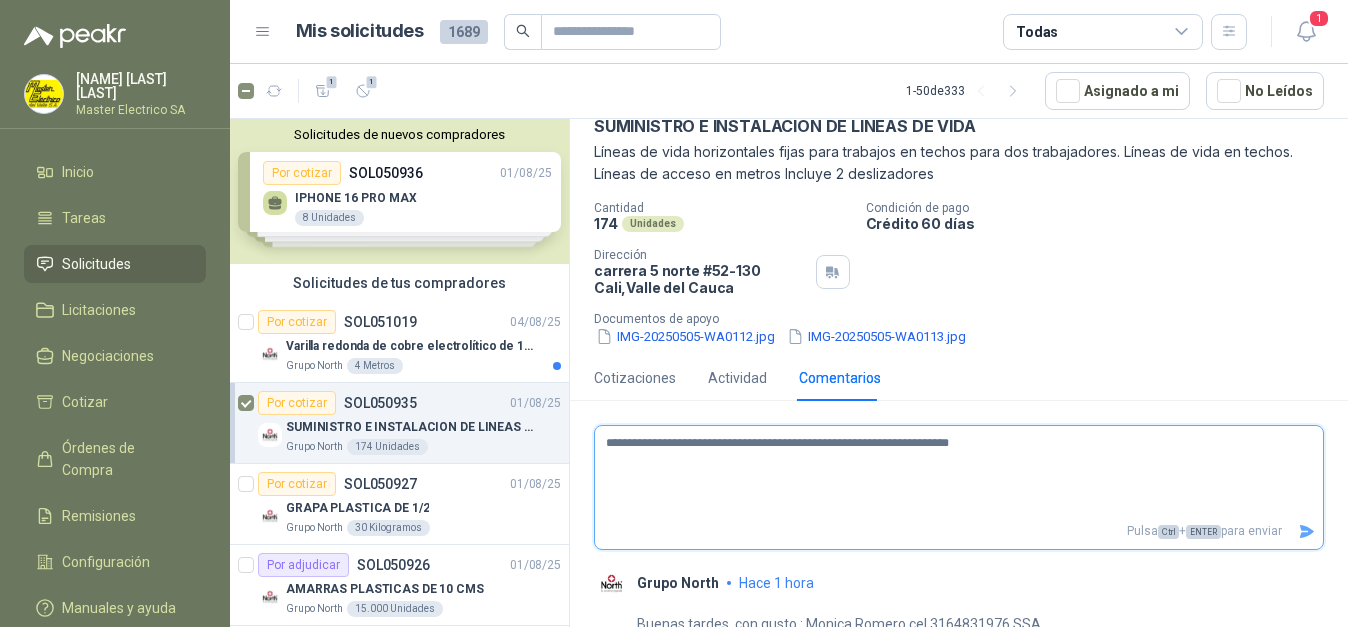 type 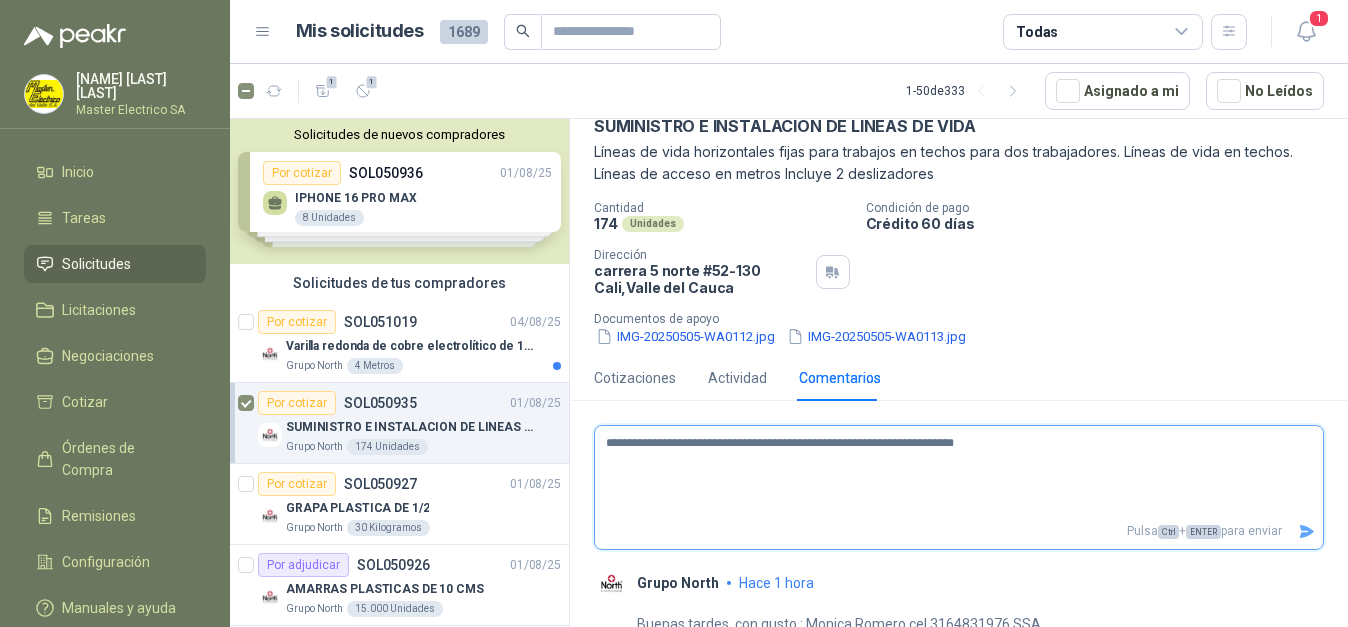 type 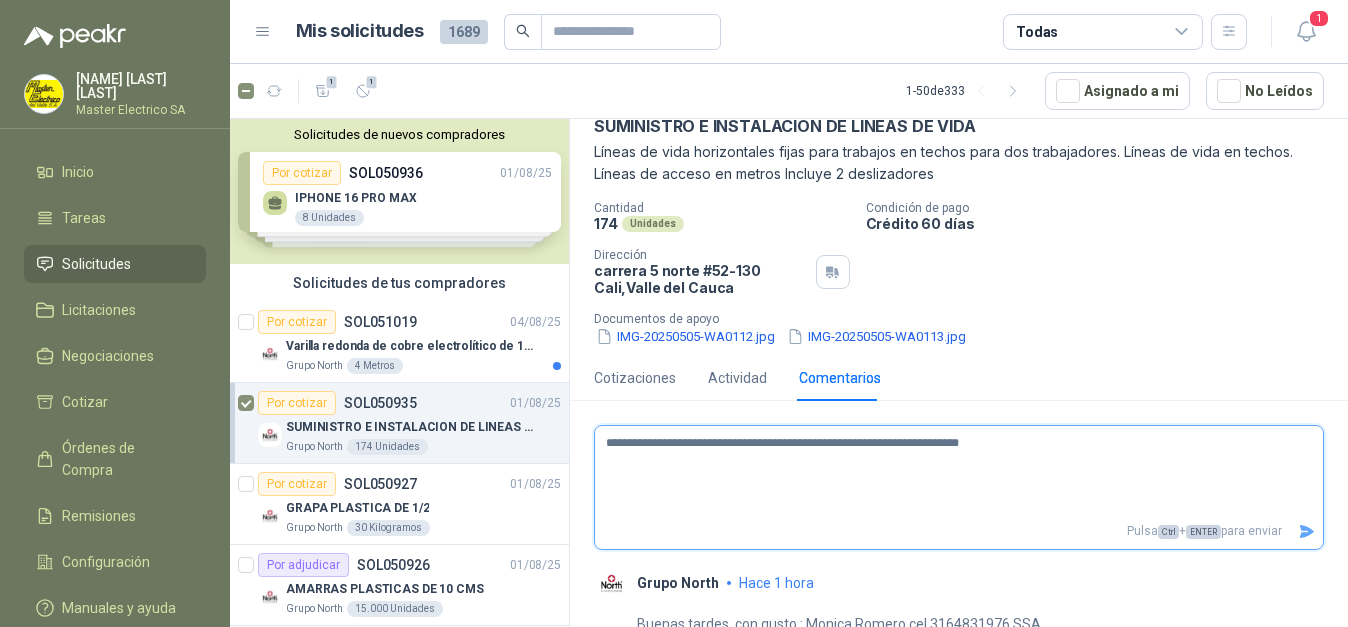 type 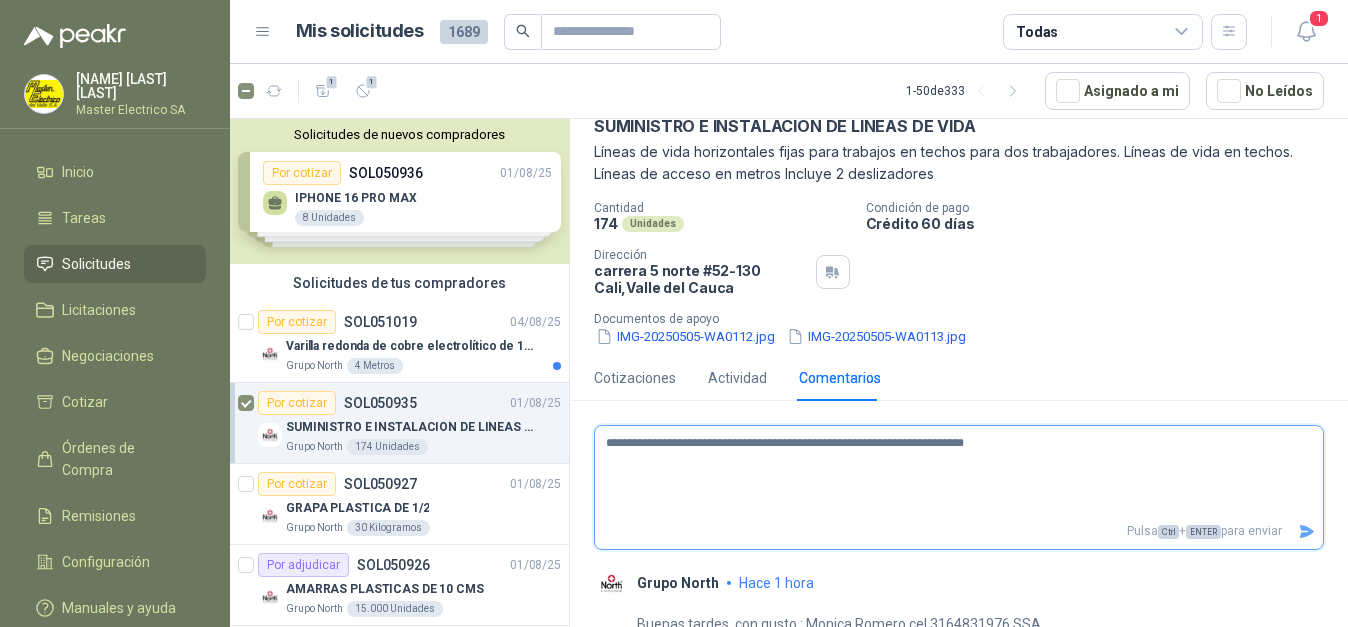 type 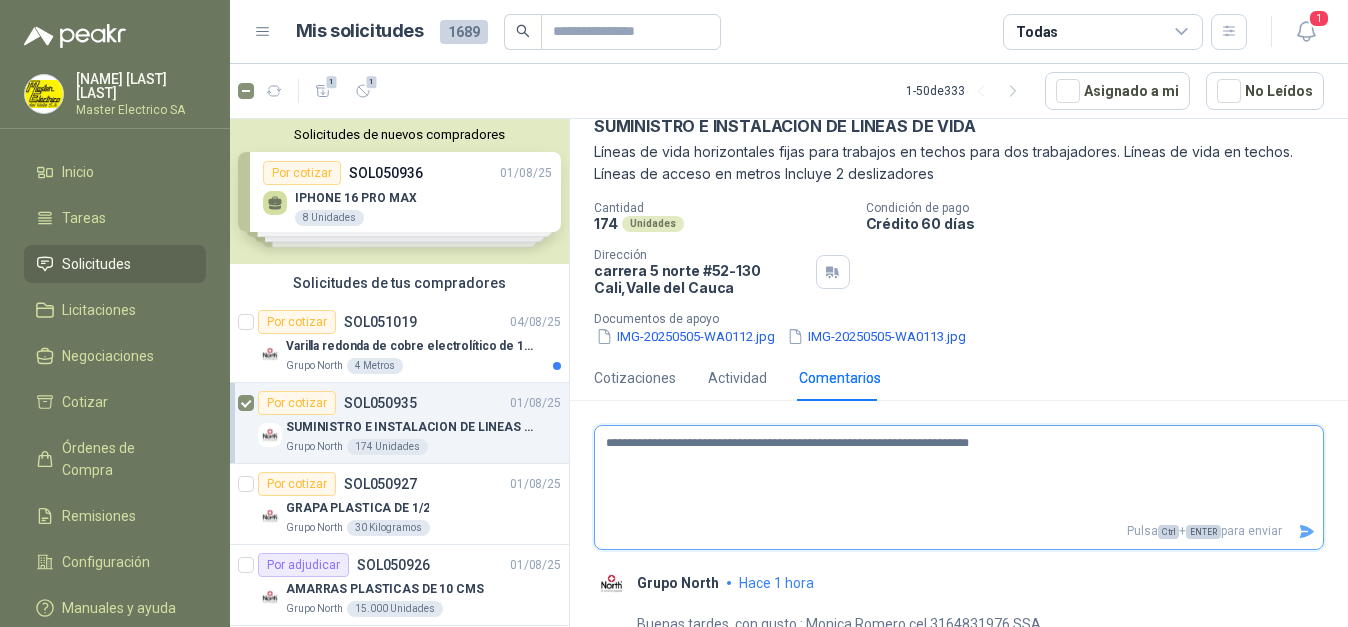 type 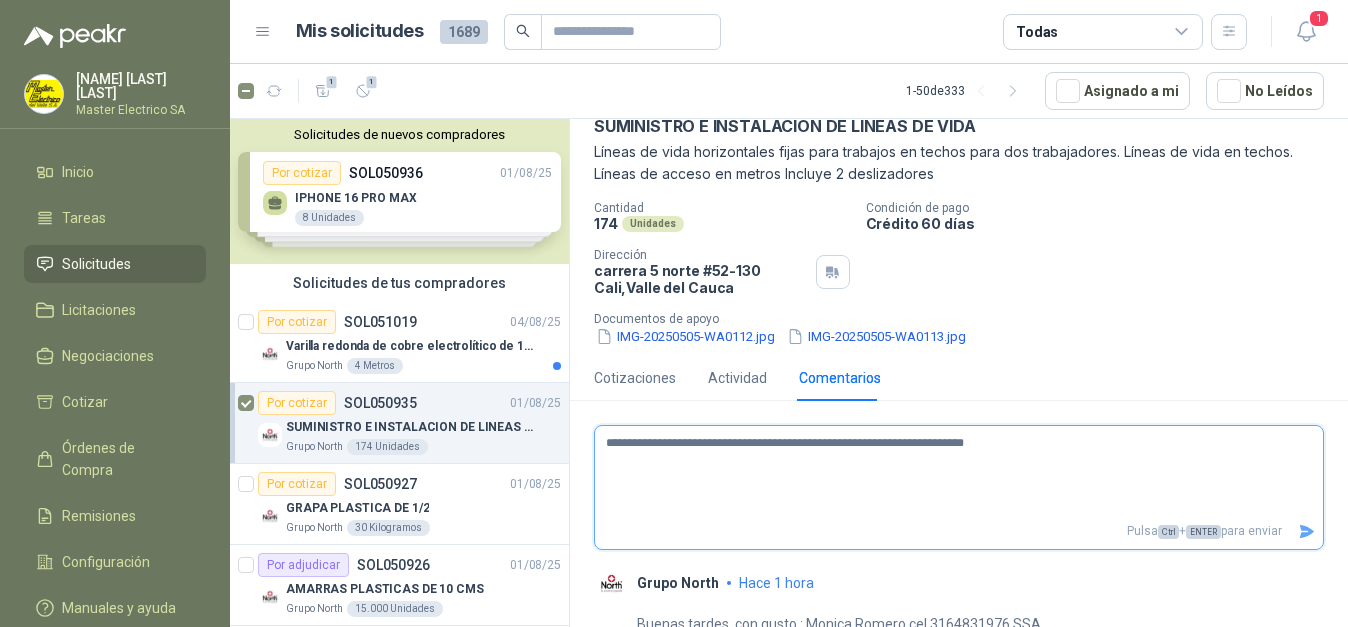 type 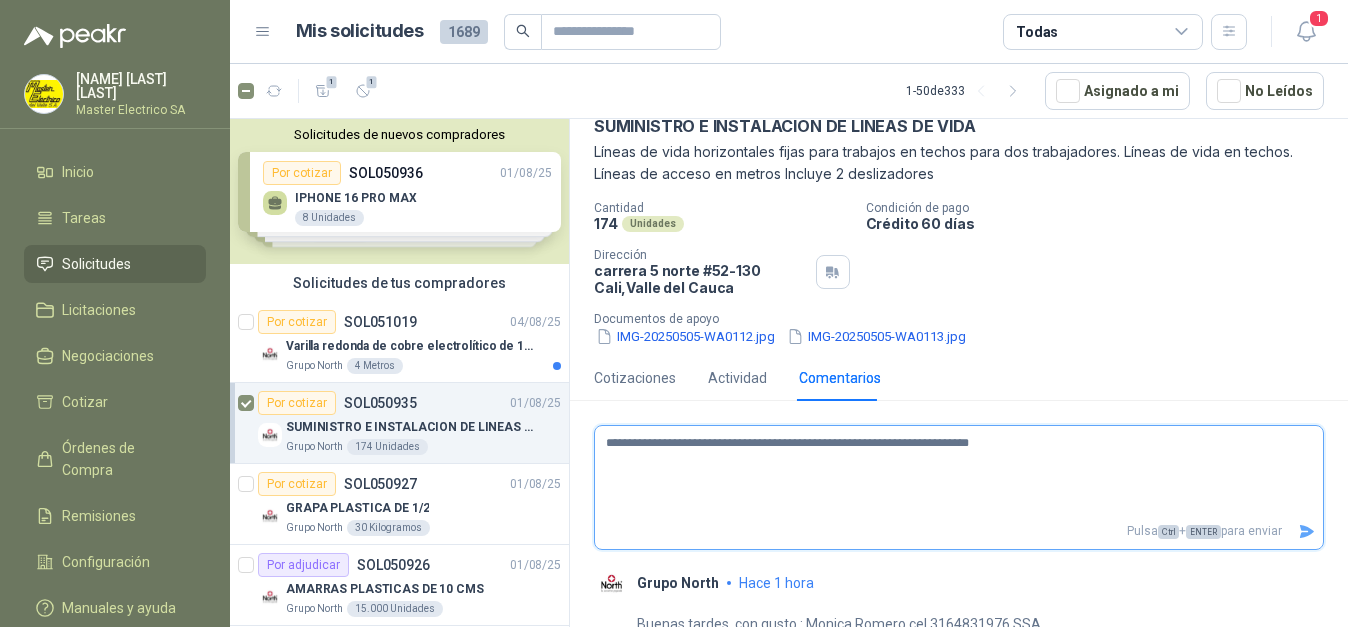 type 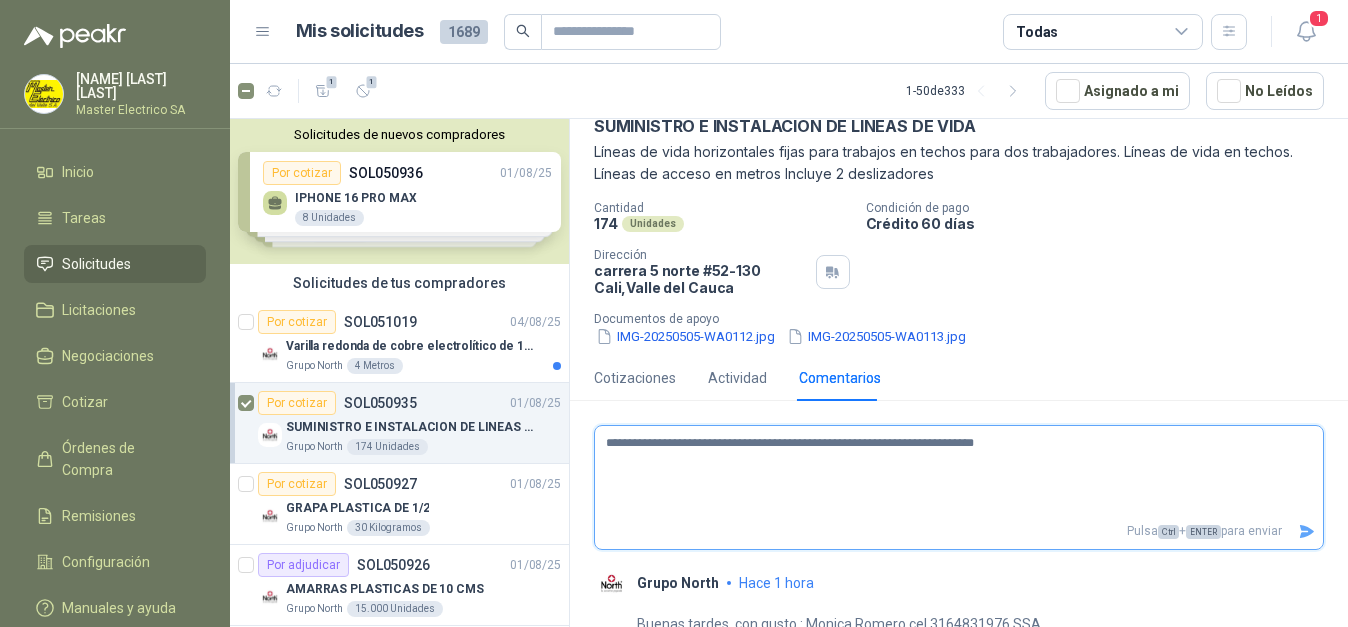 type 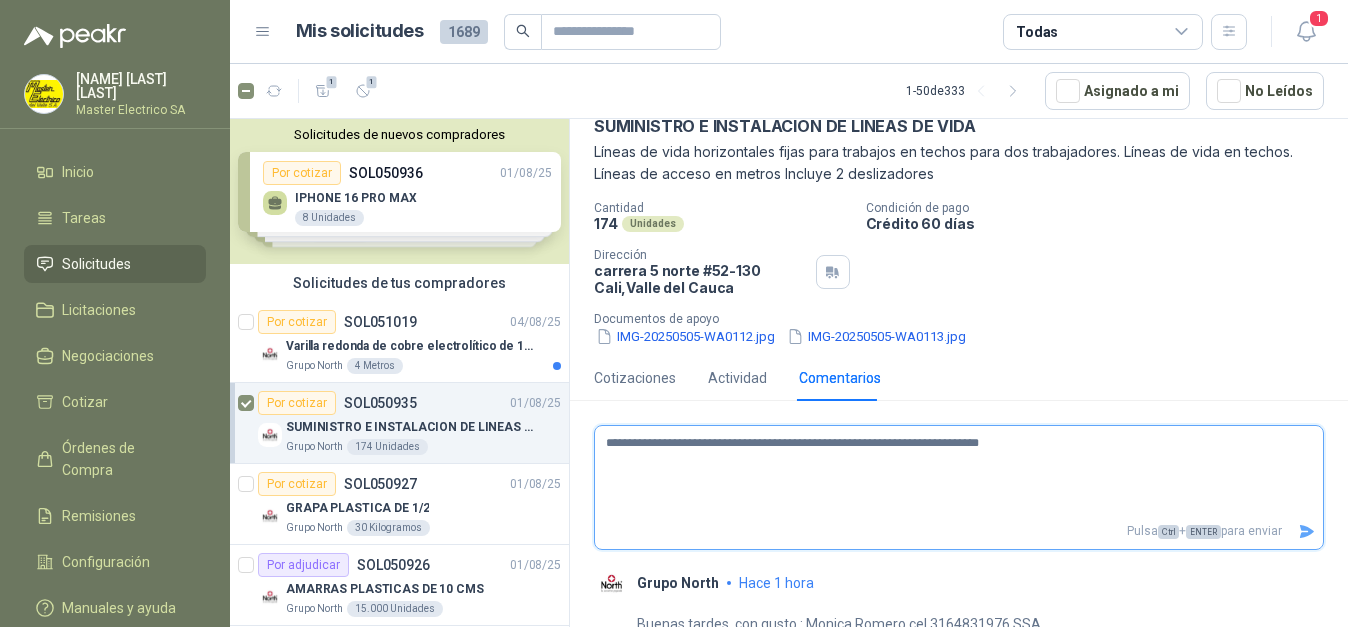 type 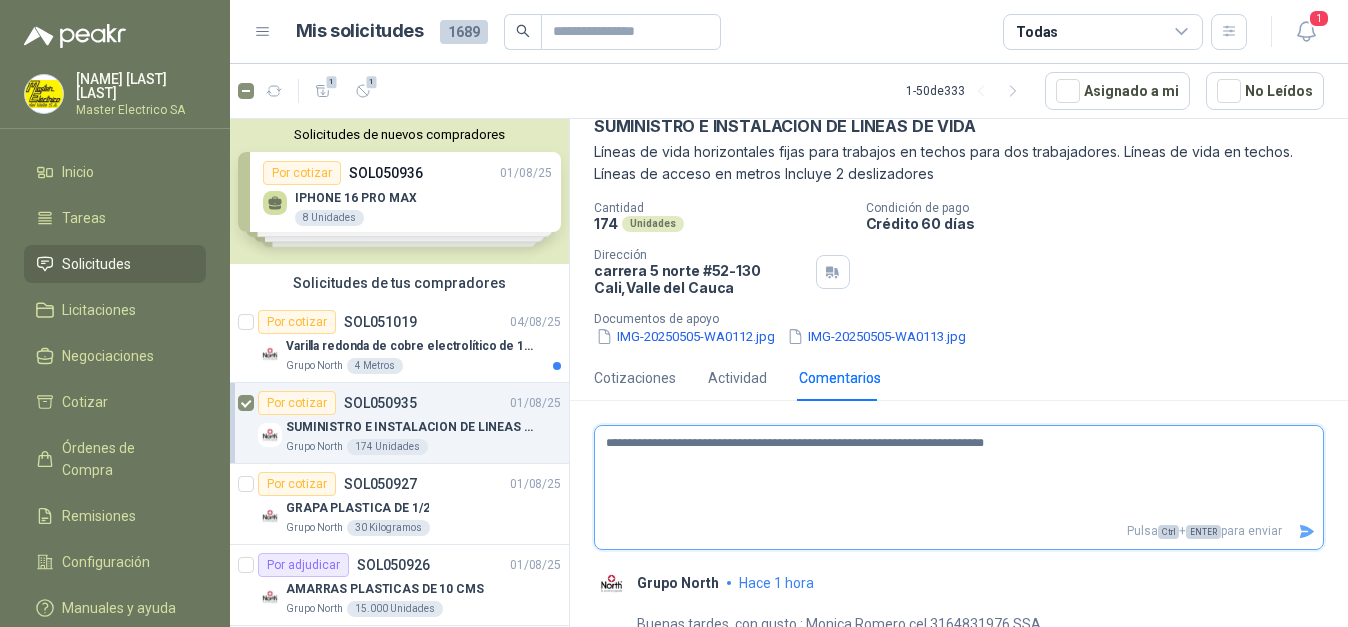 type 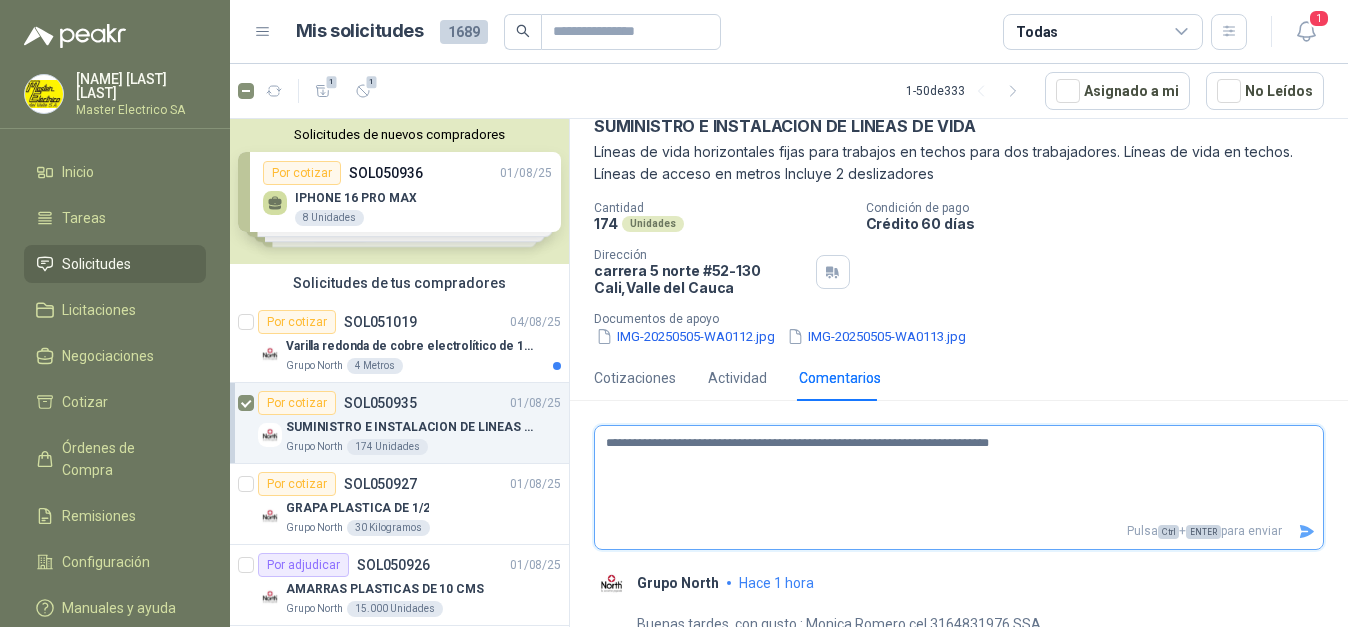 type 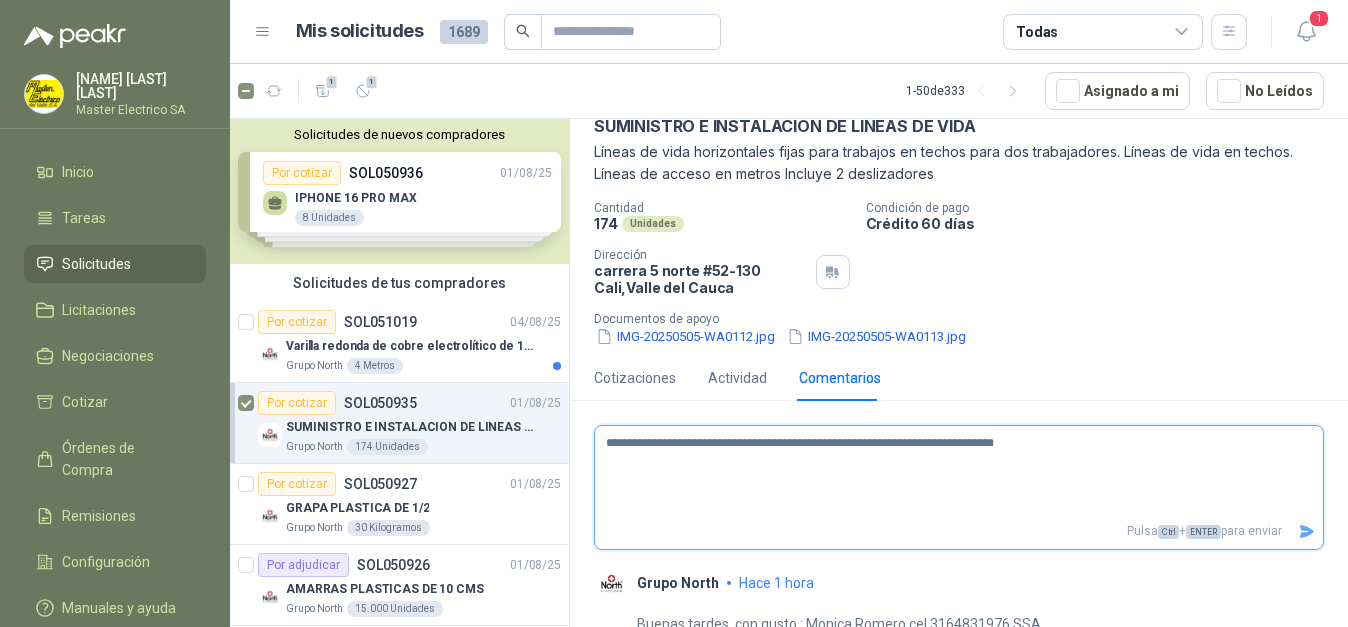 type on "**********" 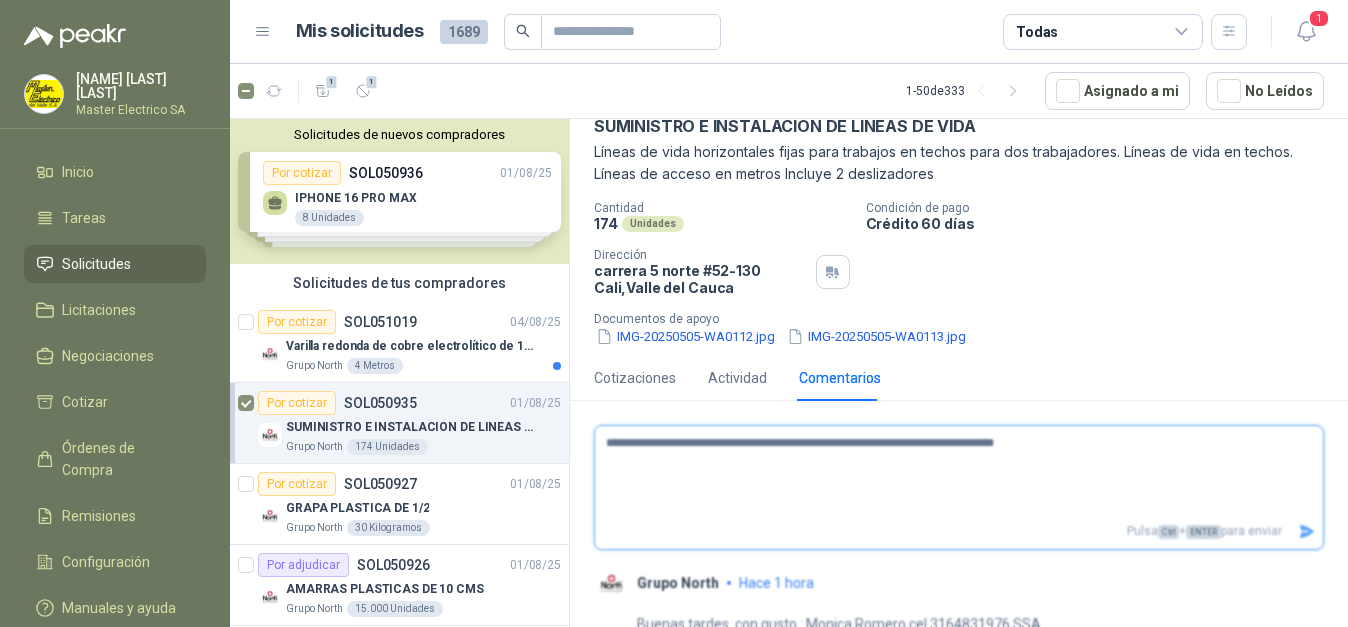 type 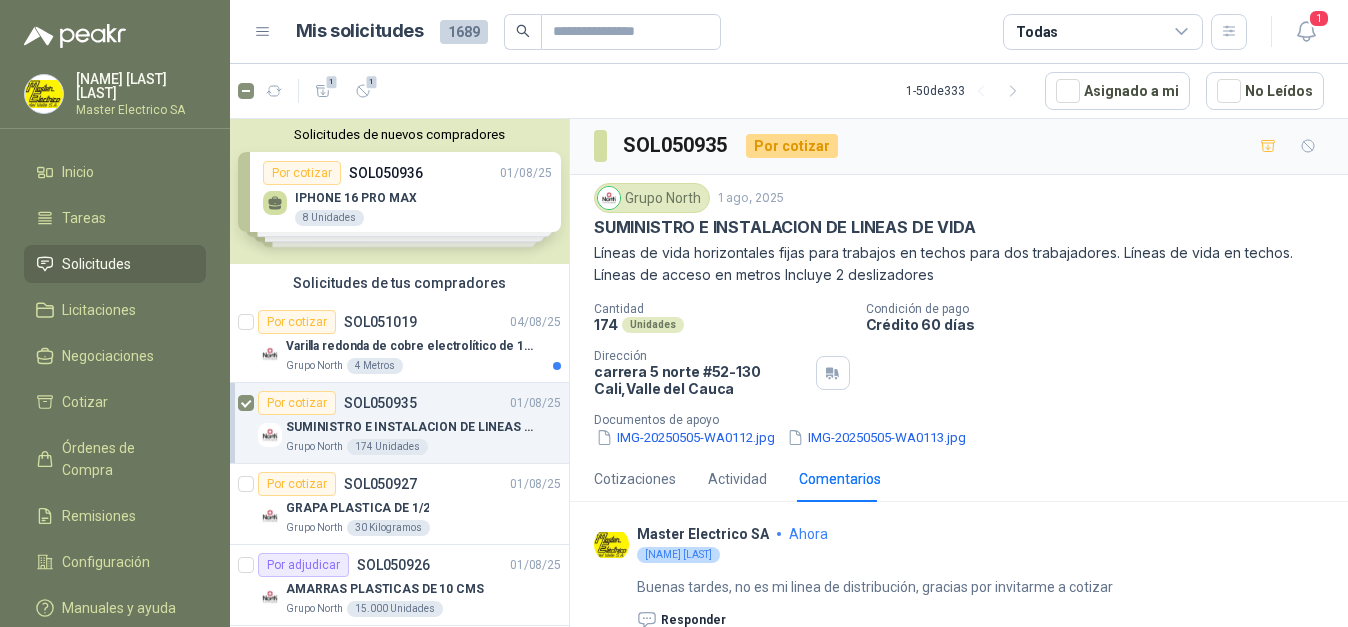 scroll, scrollTop: 0, scrollLeft: 0, axis: both 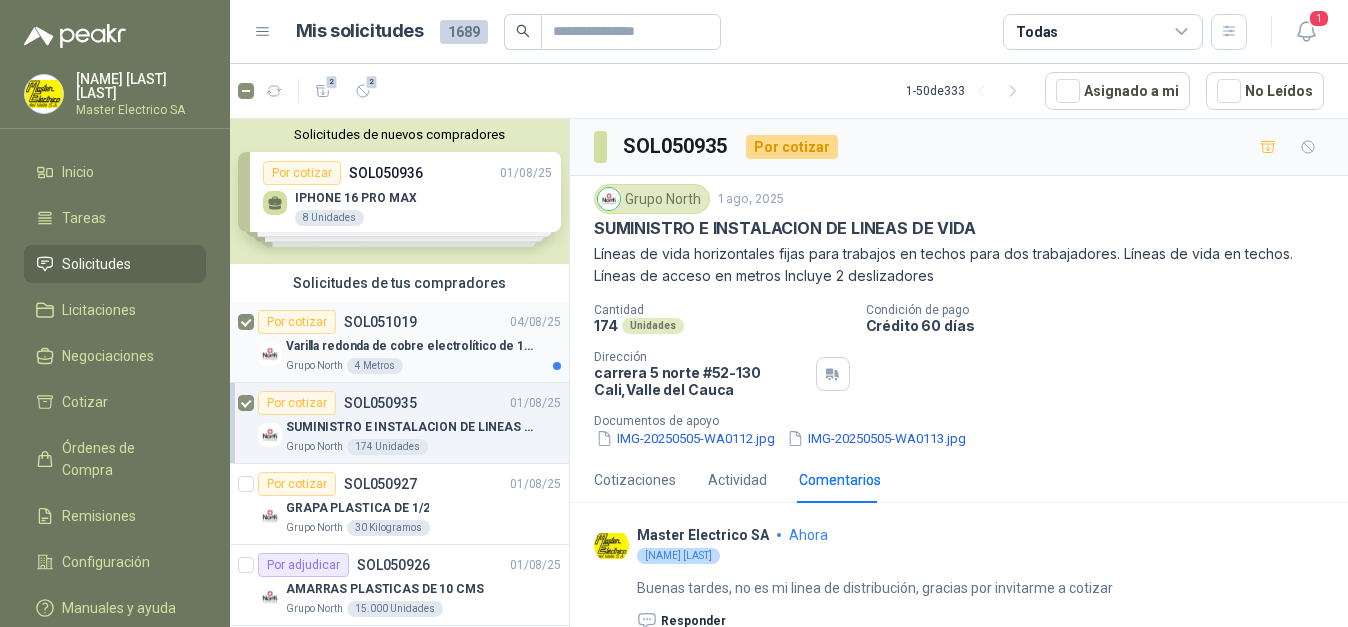 click on "Por cotizar" at bounding box center [297, 322] 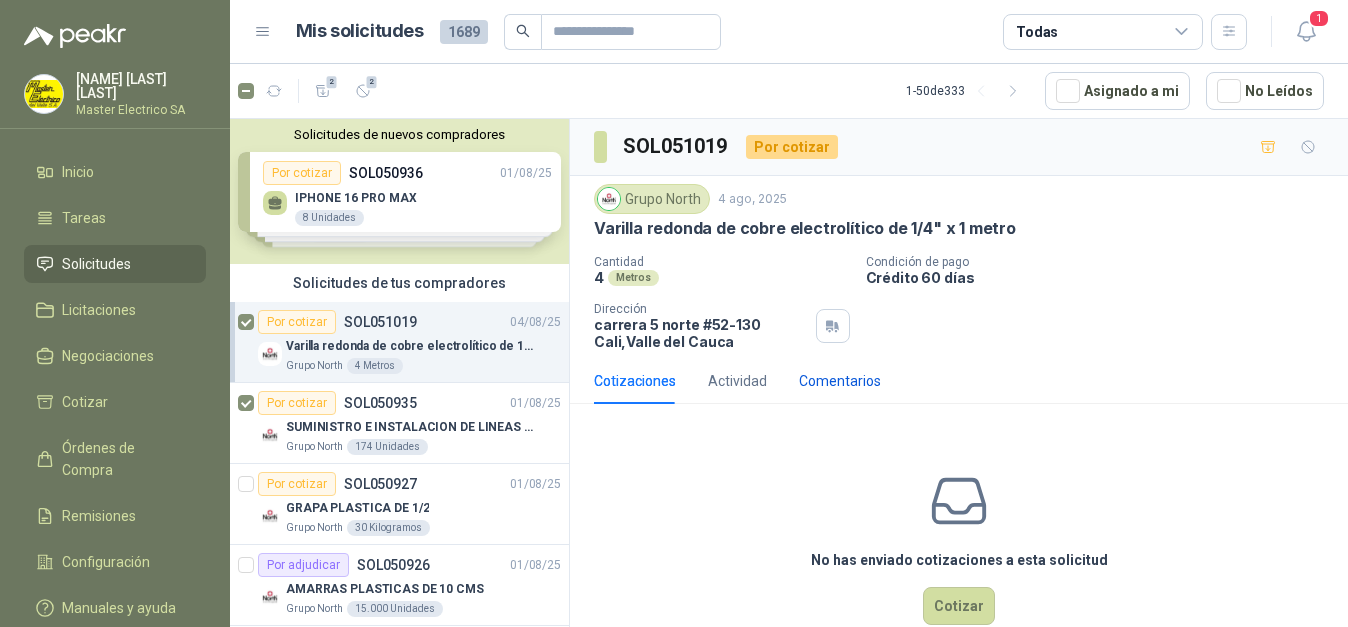 click on "Comentarios" at bounding box center [840, 381] 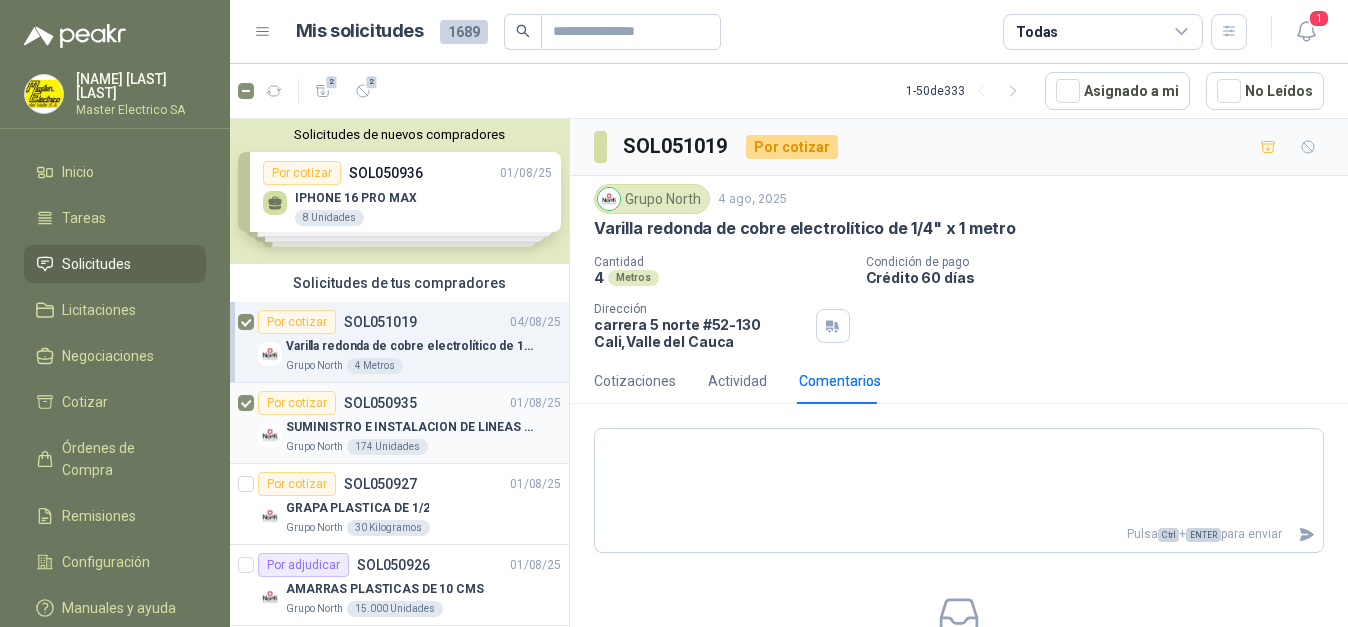 click on "SUMINISTRO E INSTALACION DE LINEAS DE VIDA" at bounding box center (423, 427) 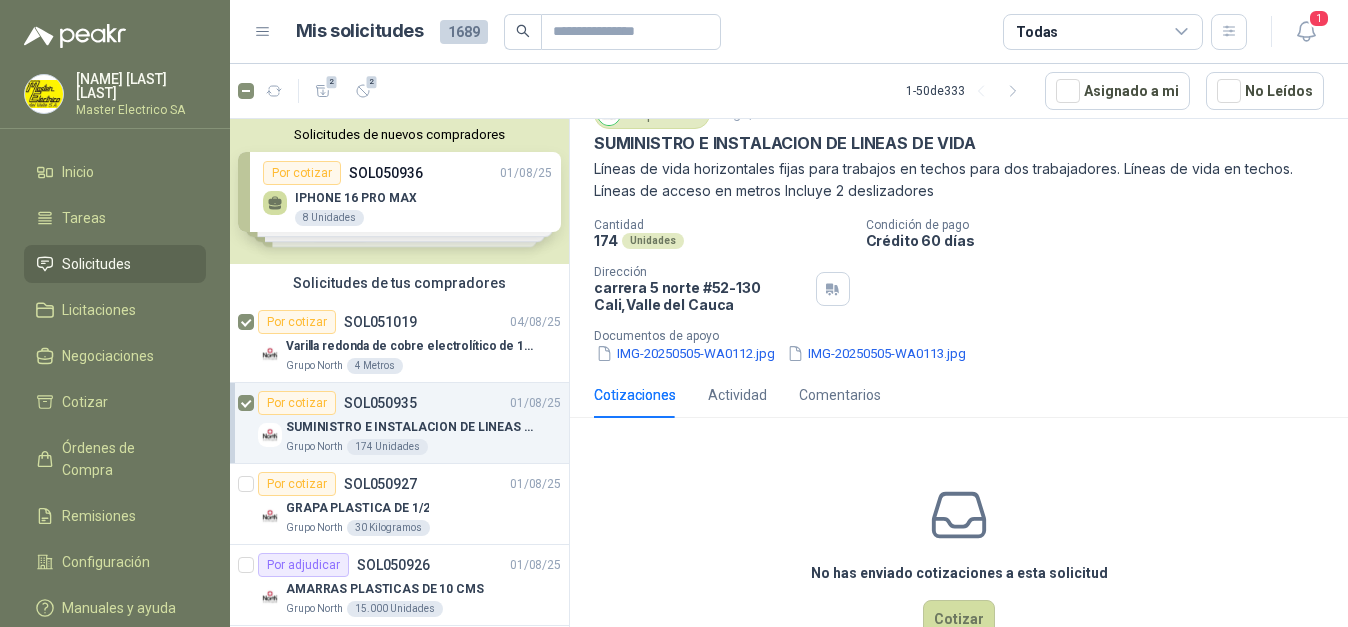 scroll, scrollTop: 141, scrollLeft: 0, axis: vertical 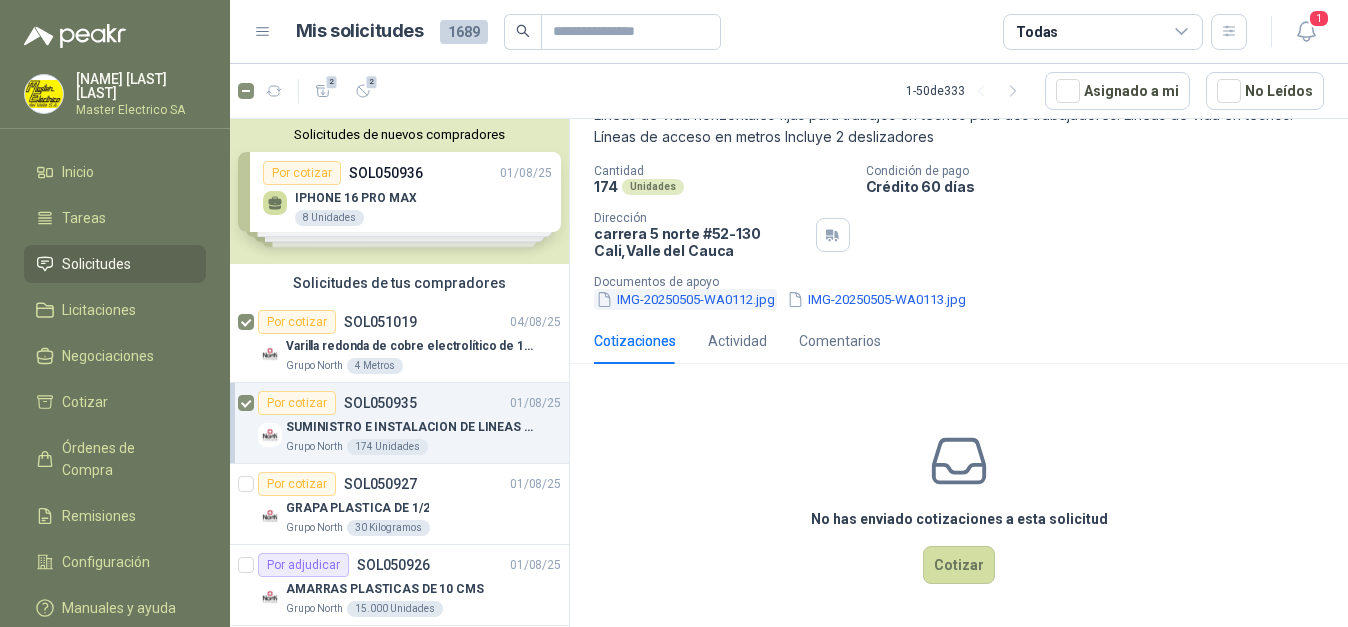click on "IMG-20250505-WA0112.jpg" at bounding box center (685, 299) 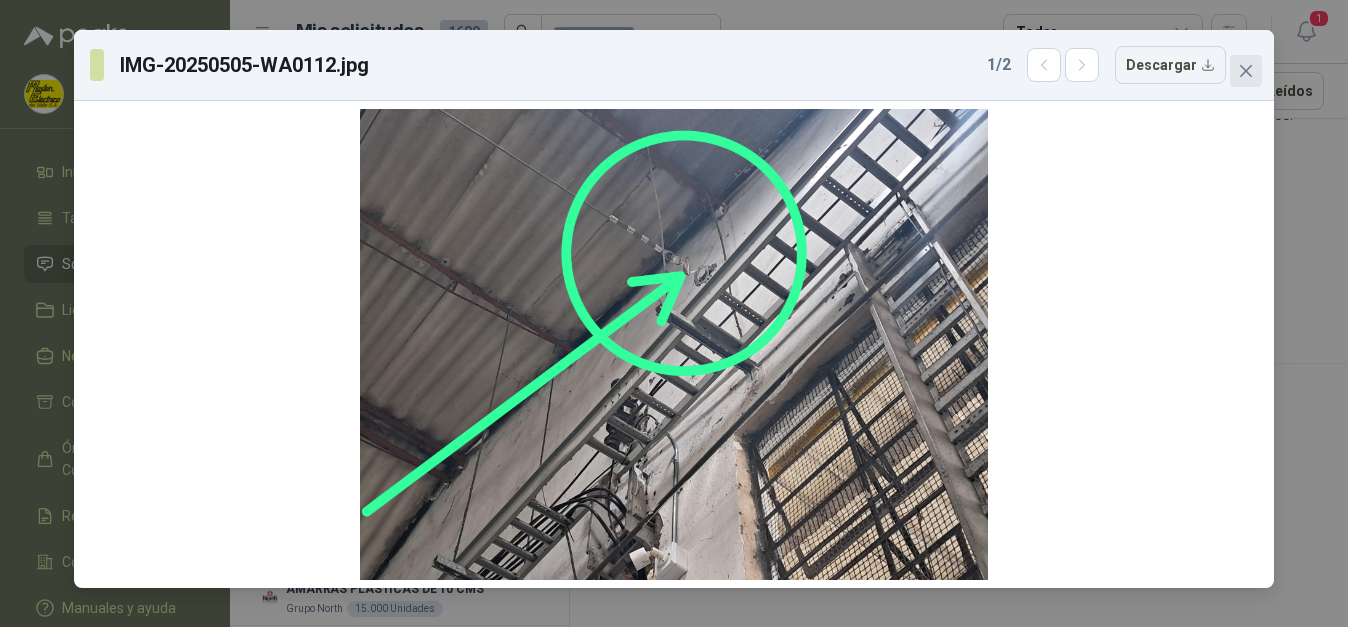 click 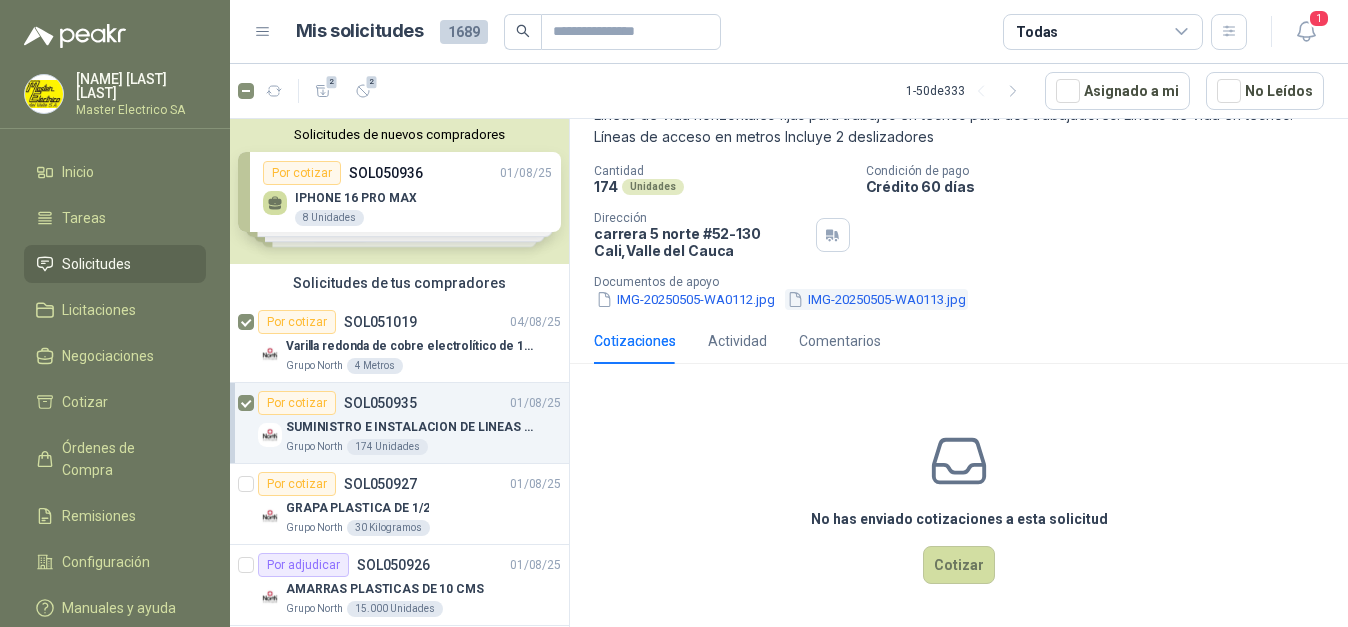 click on "IMG-20250505-WA0113.jpg" at bounding box center (876, 299) 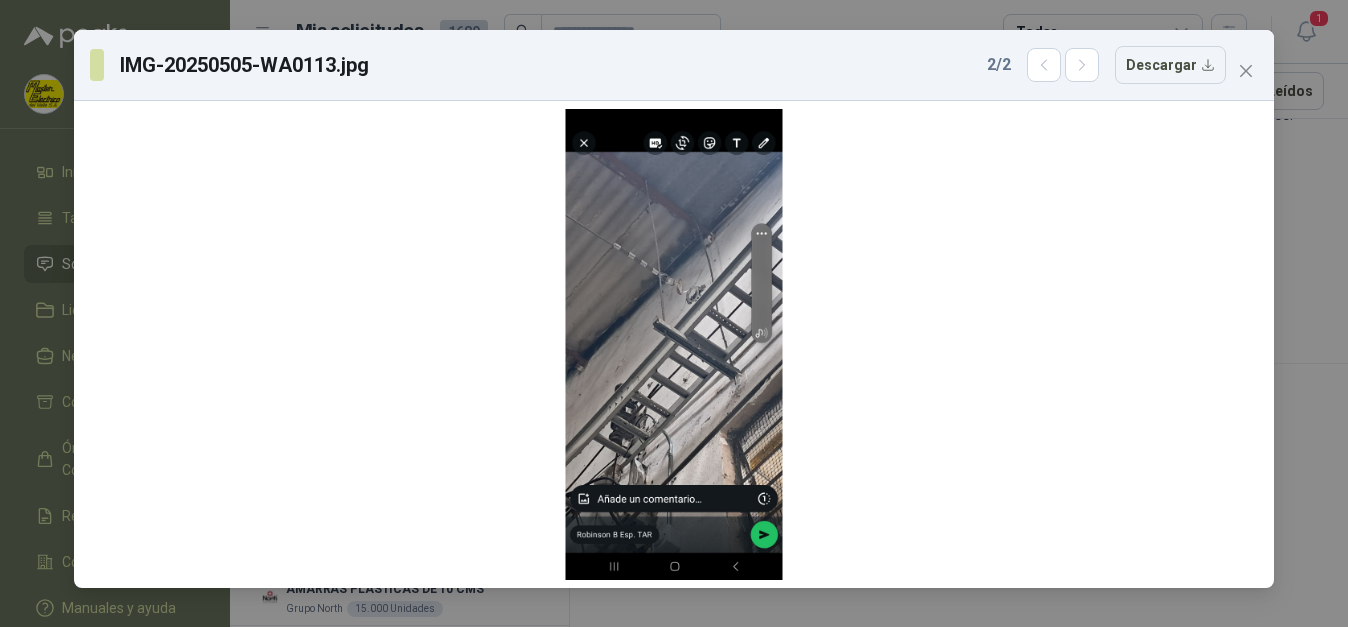 click 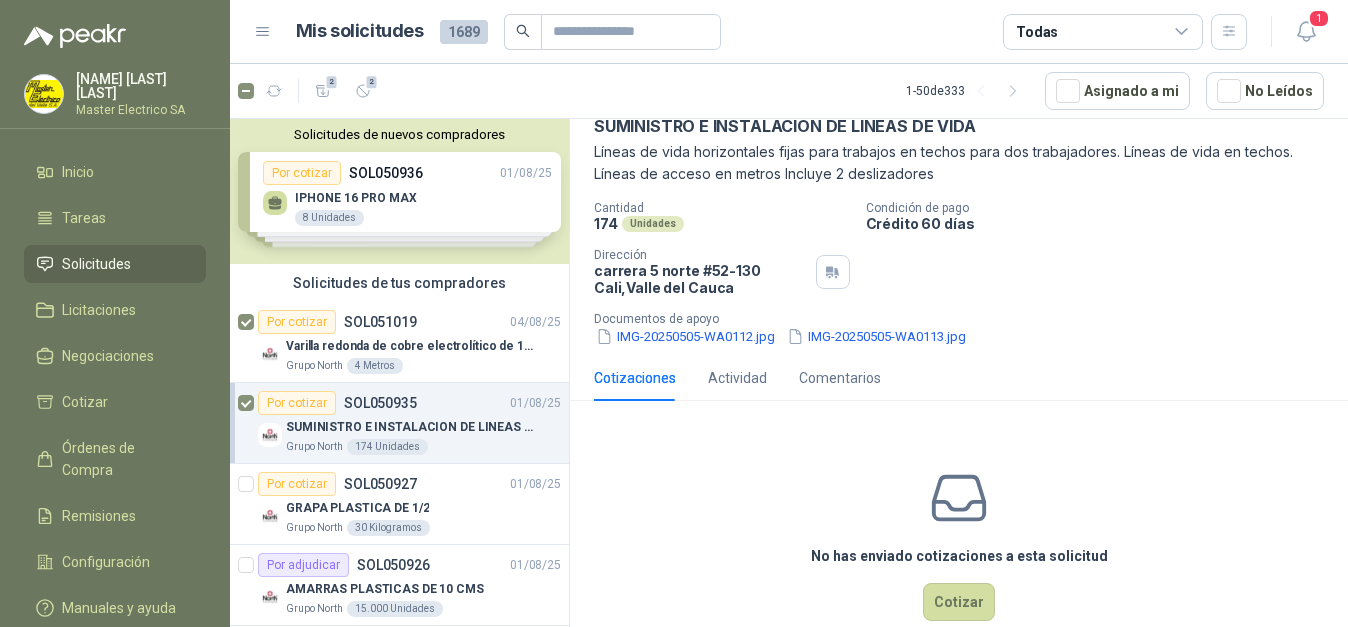 scroll, scrollTop: 0, scrollLeft: 0, axis: both 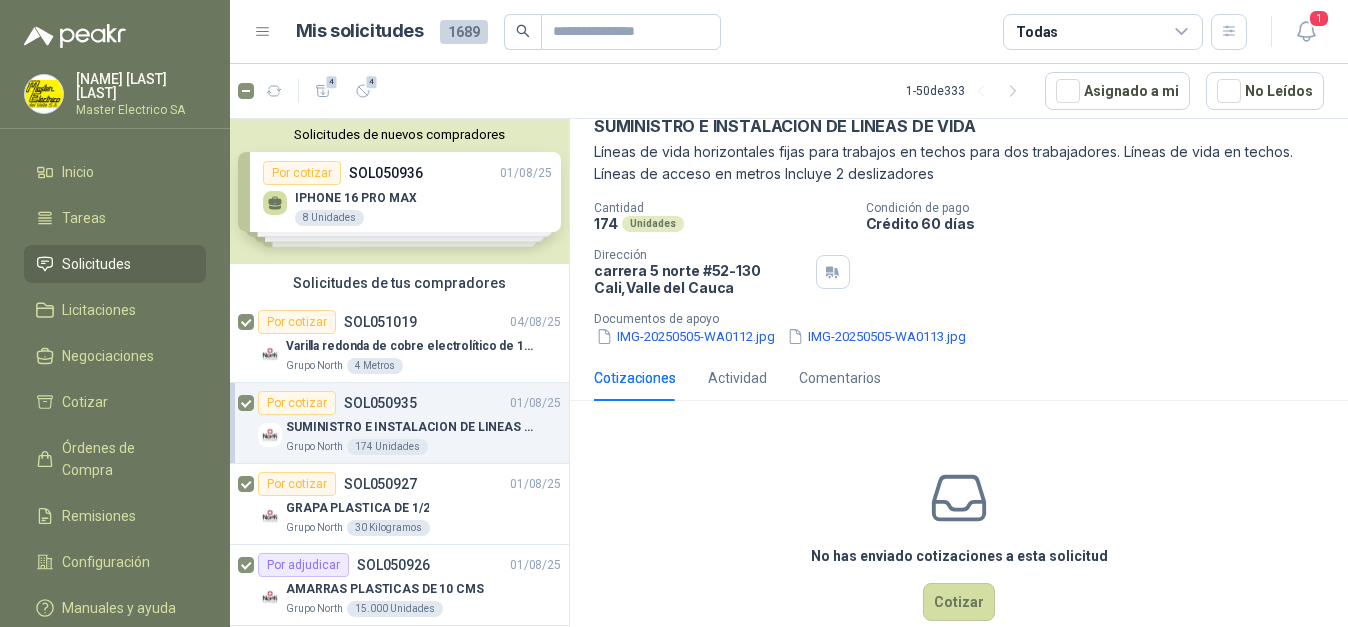 click on "Solicitudes de nuevos compradores Por cotizar SOL050936 01/08/25   IPHONE 16 PRO MAX 8   Unidades Por cotizar SOL050924 01/08/25   Celular Samsung Galaxy A05s 128gb 4g 5   Unidades Por cotizar SOL050925 01/08/25   CELULAR SAMSUNG GALAXY A06 128G - 4G 5   Unidades Por cotizar SOL050873 01/08/25   UND MANTENIMNTO FRL ESTANDAR CONEX 1/4 2   Unidades ¿Quieres recibir  cientos de solicitudes de compra  como estas todos los días? Agenda una reunión" at bounding box center [399, 191] 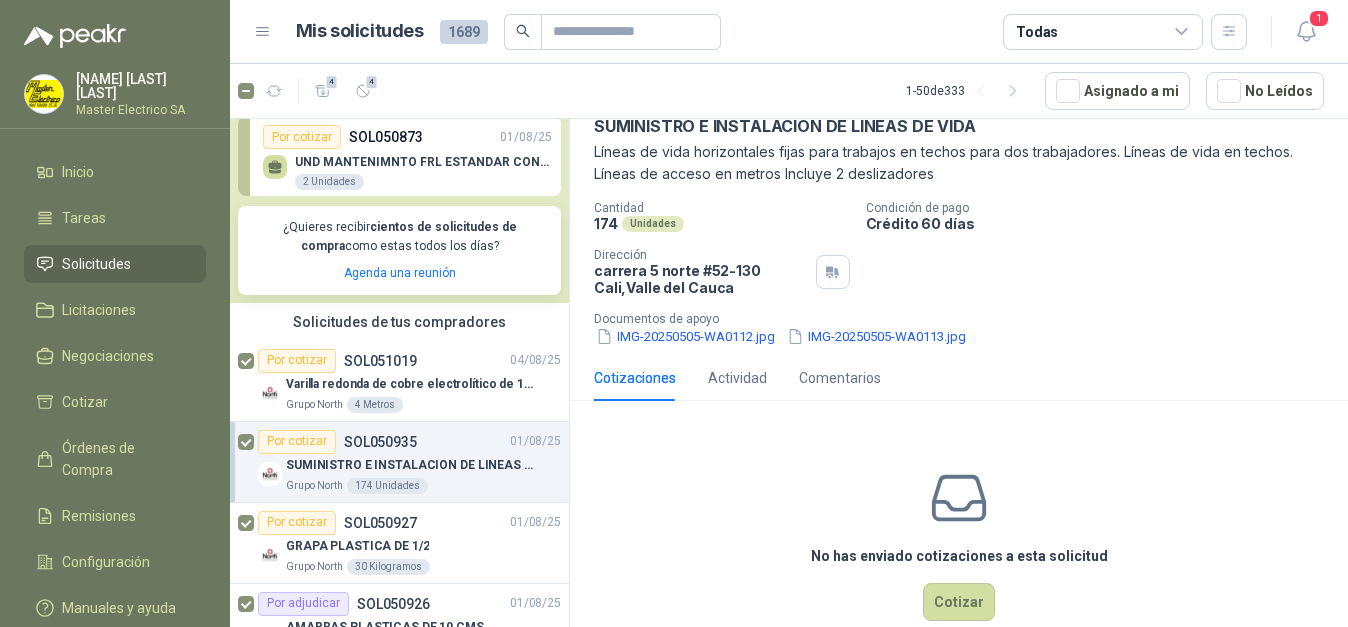 scroll, scrollTop: 408, scrollLeft: 0, axis: vertical 